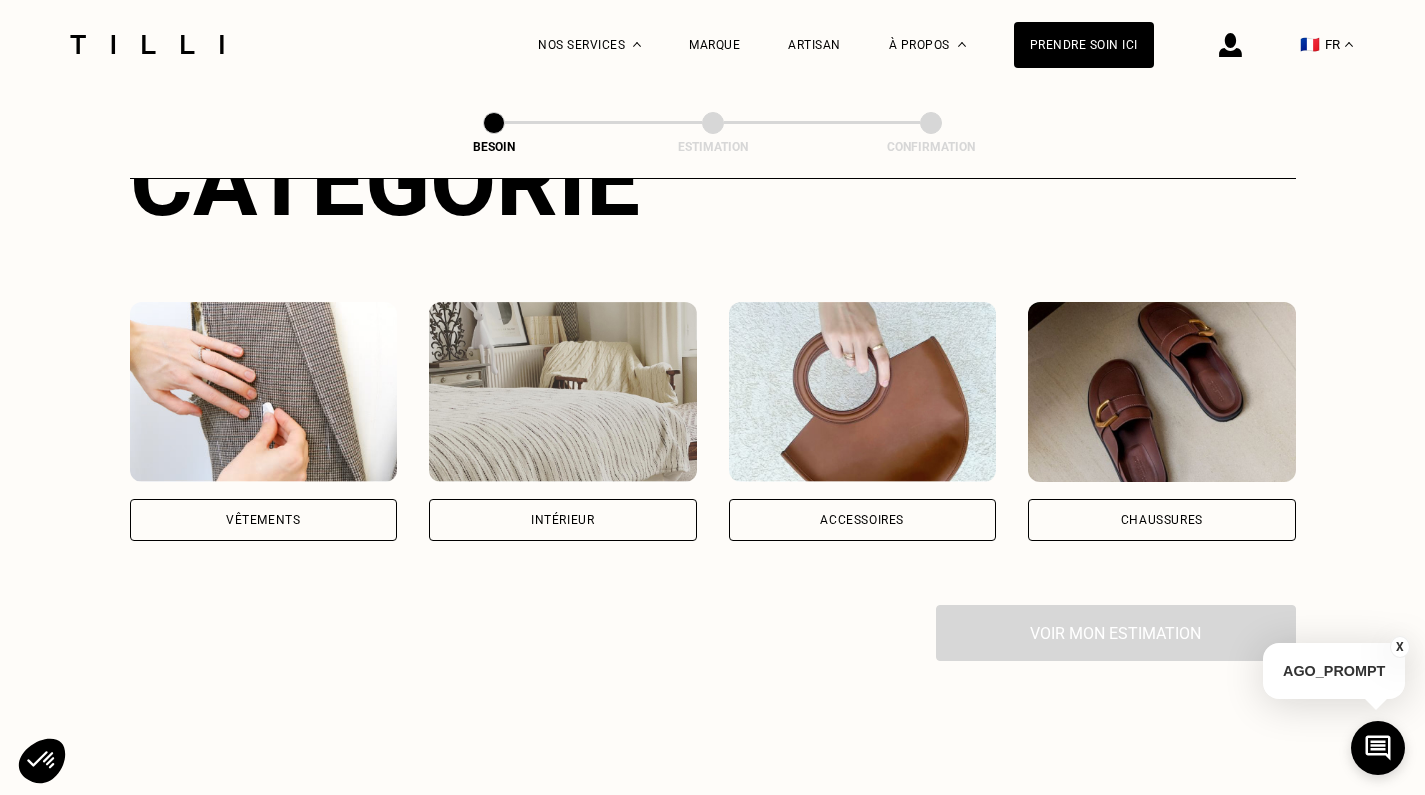 scroll, scrollTop: 271, scrollLeft: 0, axis: vertical 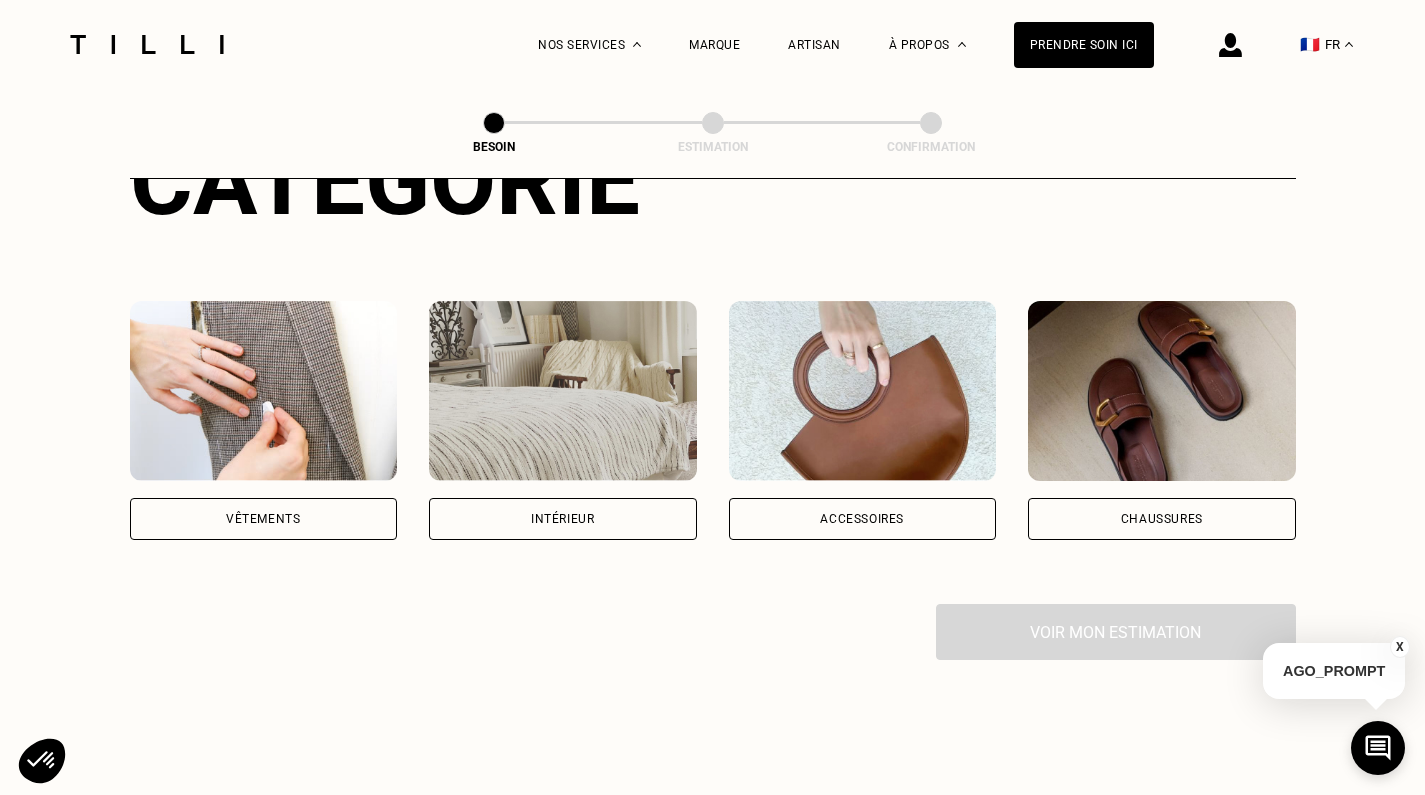 click on "Vêtements" at bounding box center [263, 519] 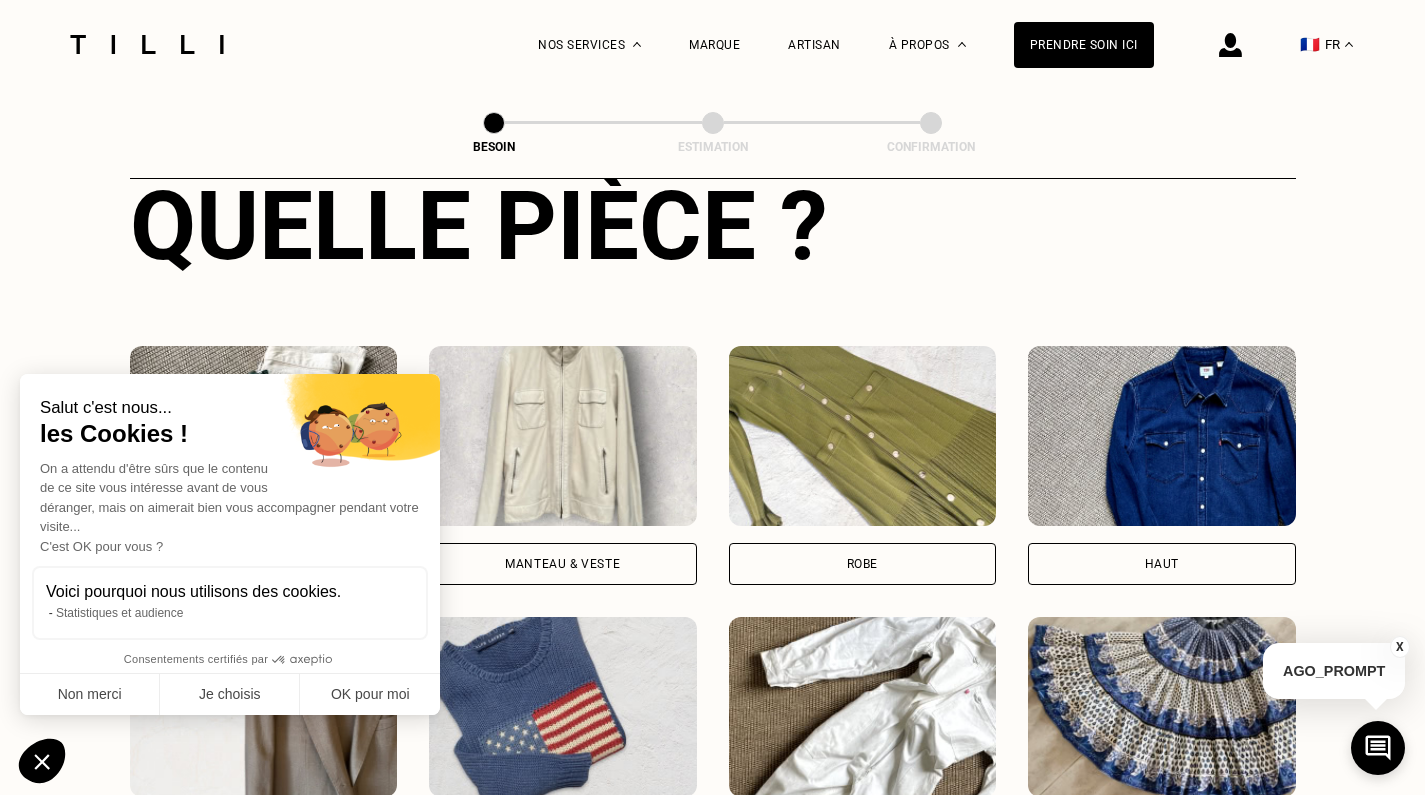 scroll, scrollTop: 775, scrollLeft: 0, axis: vertical 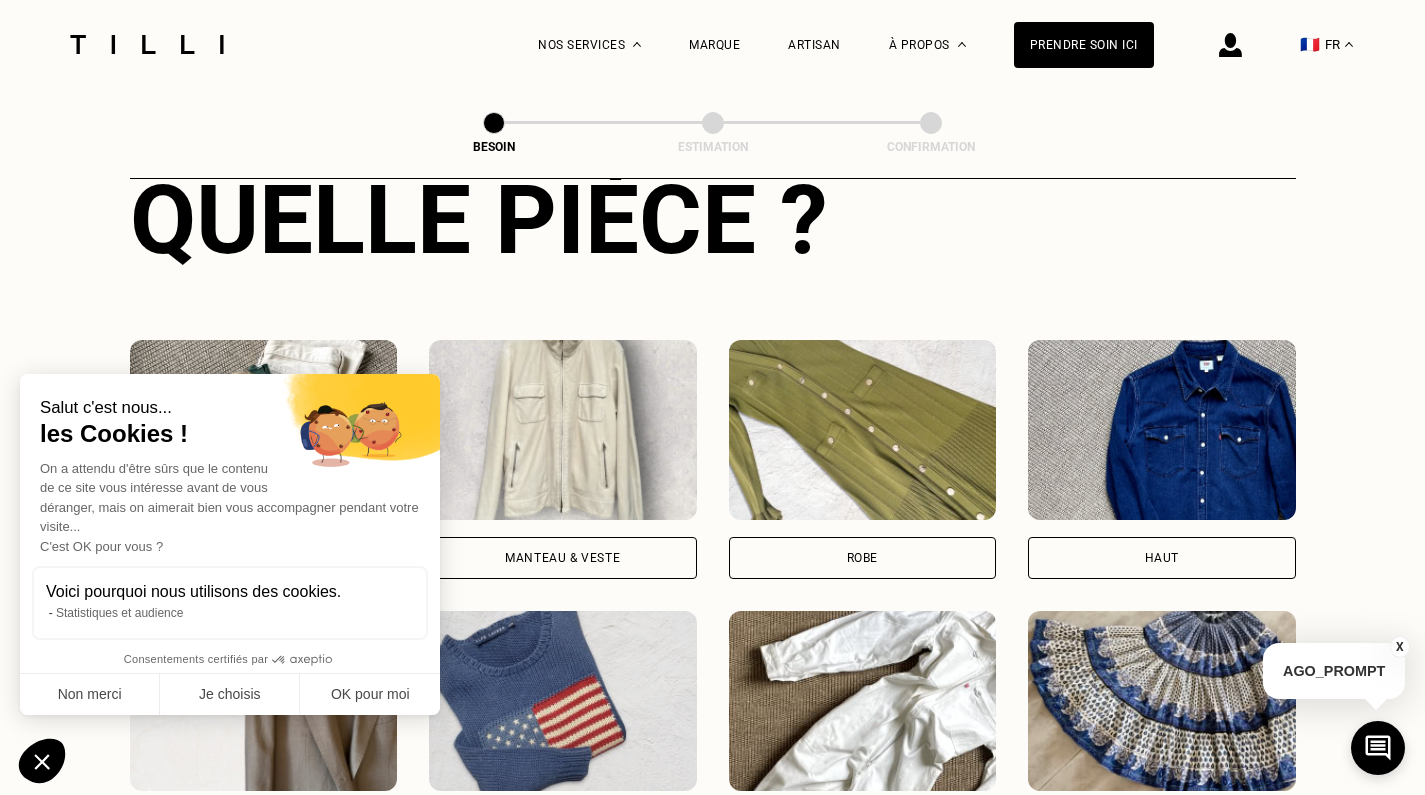 click on "Robe" at bounding box center (863, 558) 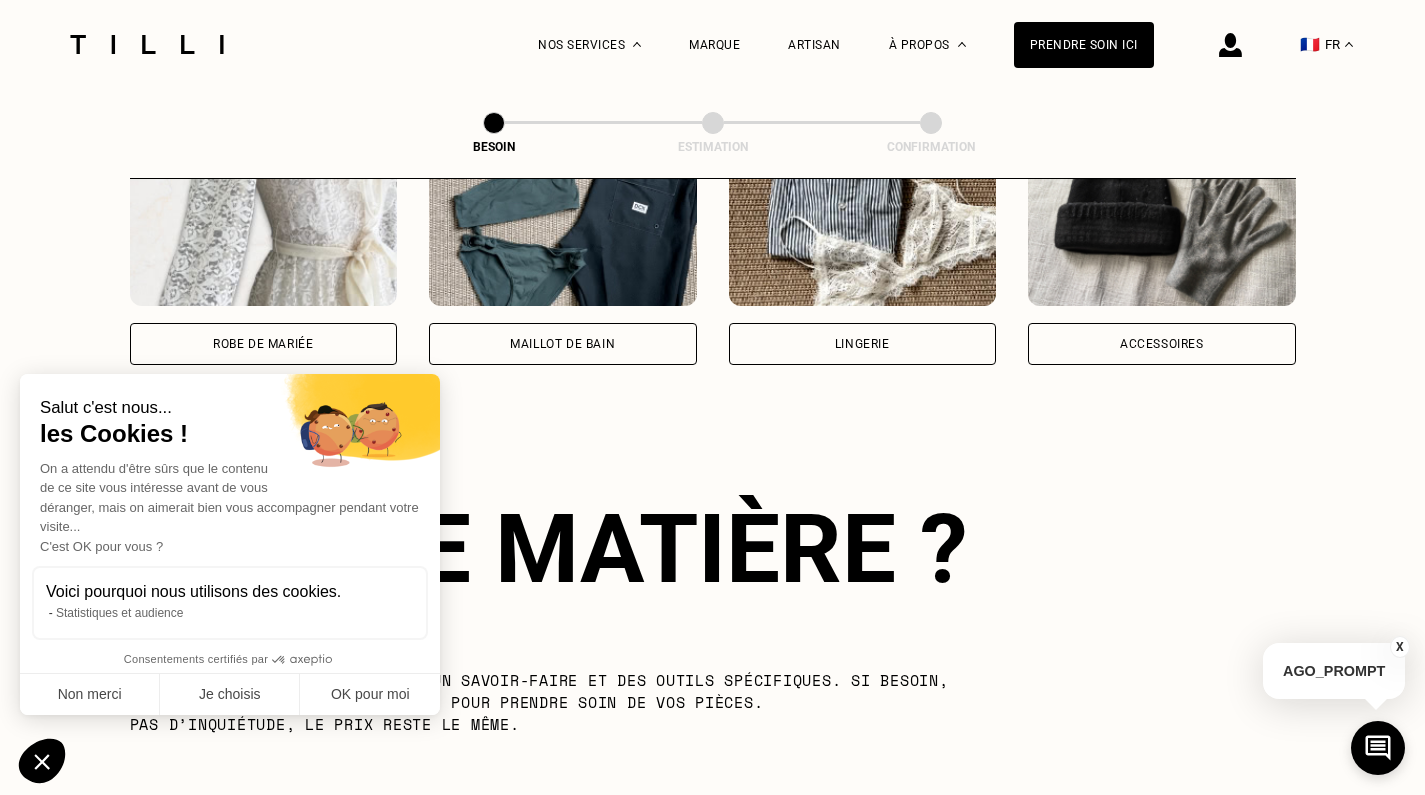 scroll, scrollTop: 1736, scrollLeft: 0, axis: vertical 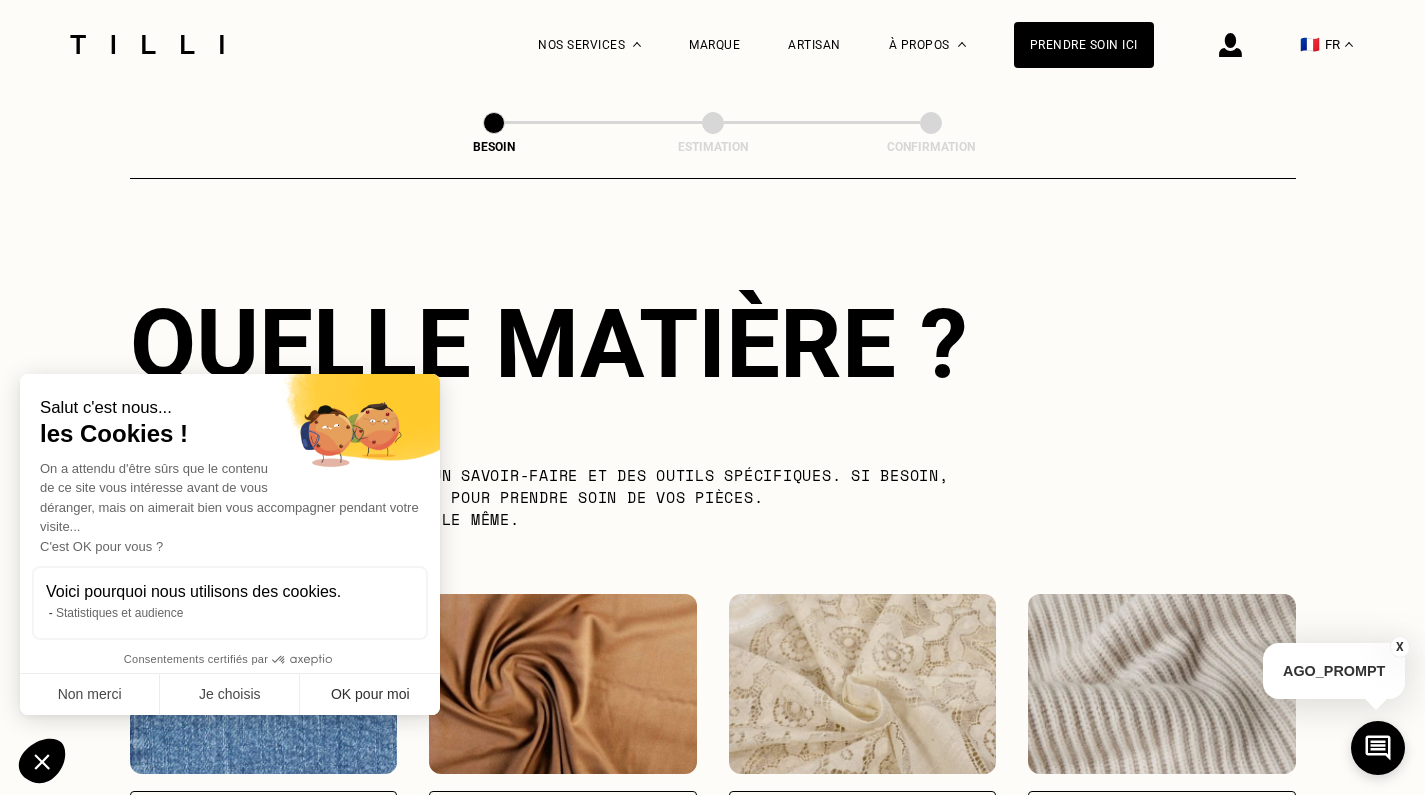 click on "OK pour moi" at bounding box center [370, 695] 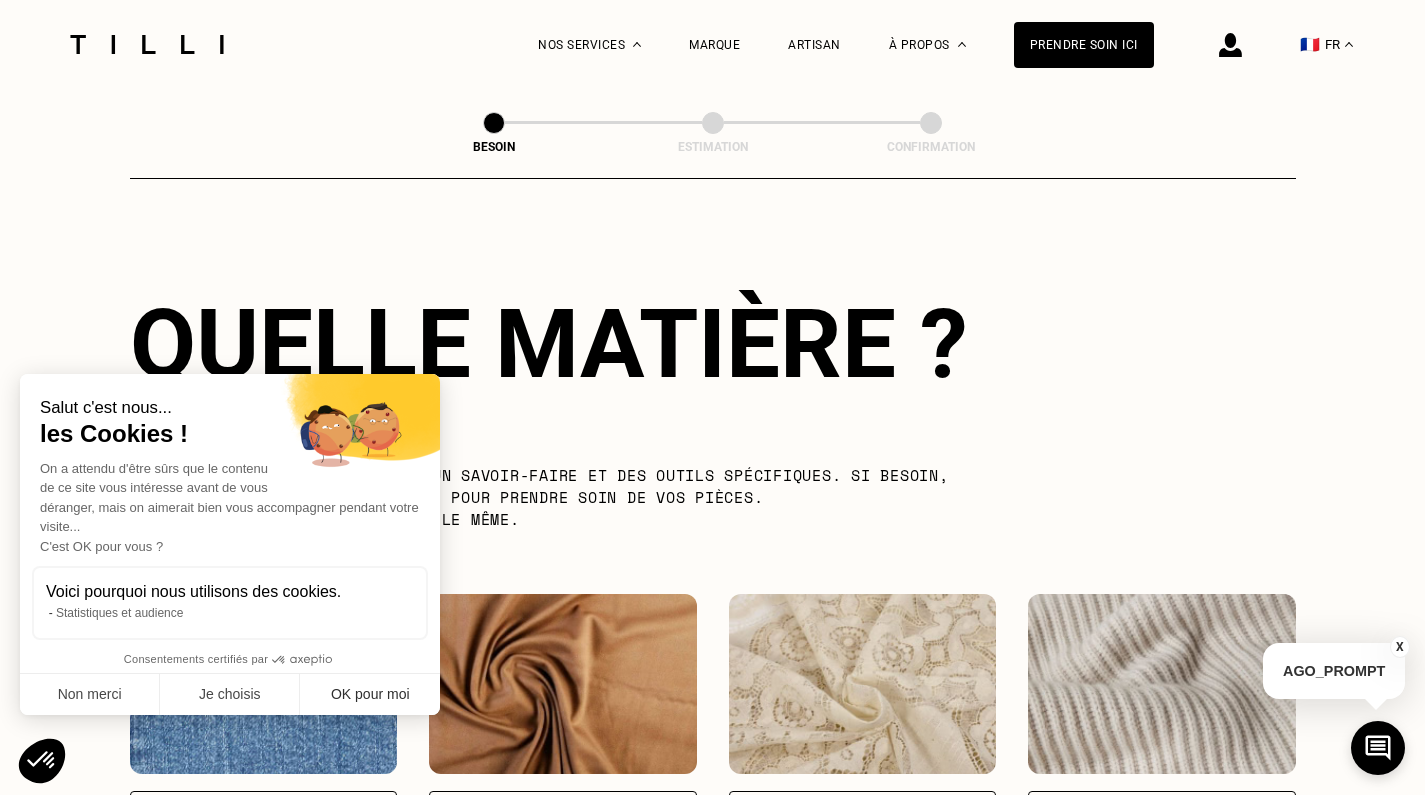 scroll, scrollTop: 0, scrollLeft: 0, axis: both 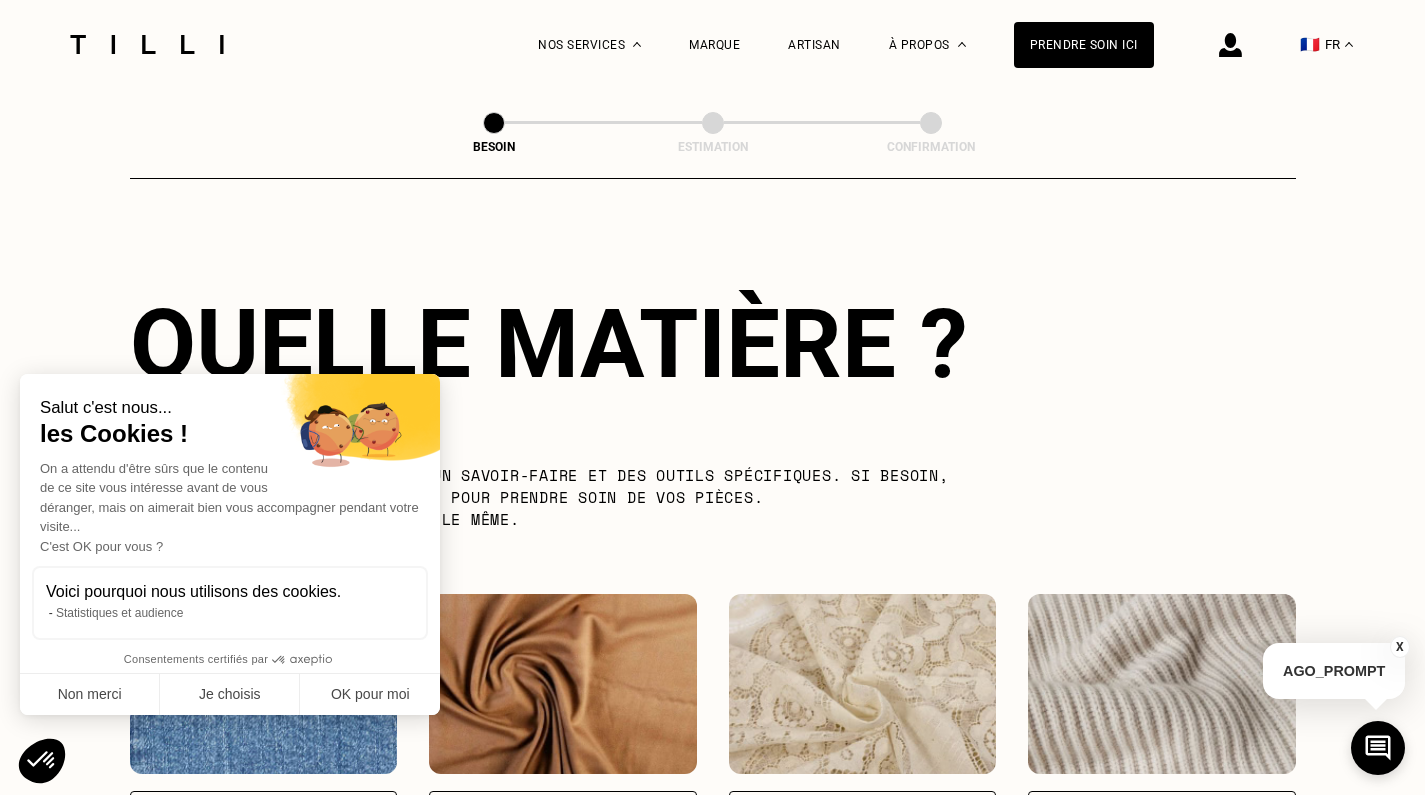 checkbox on "true" 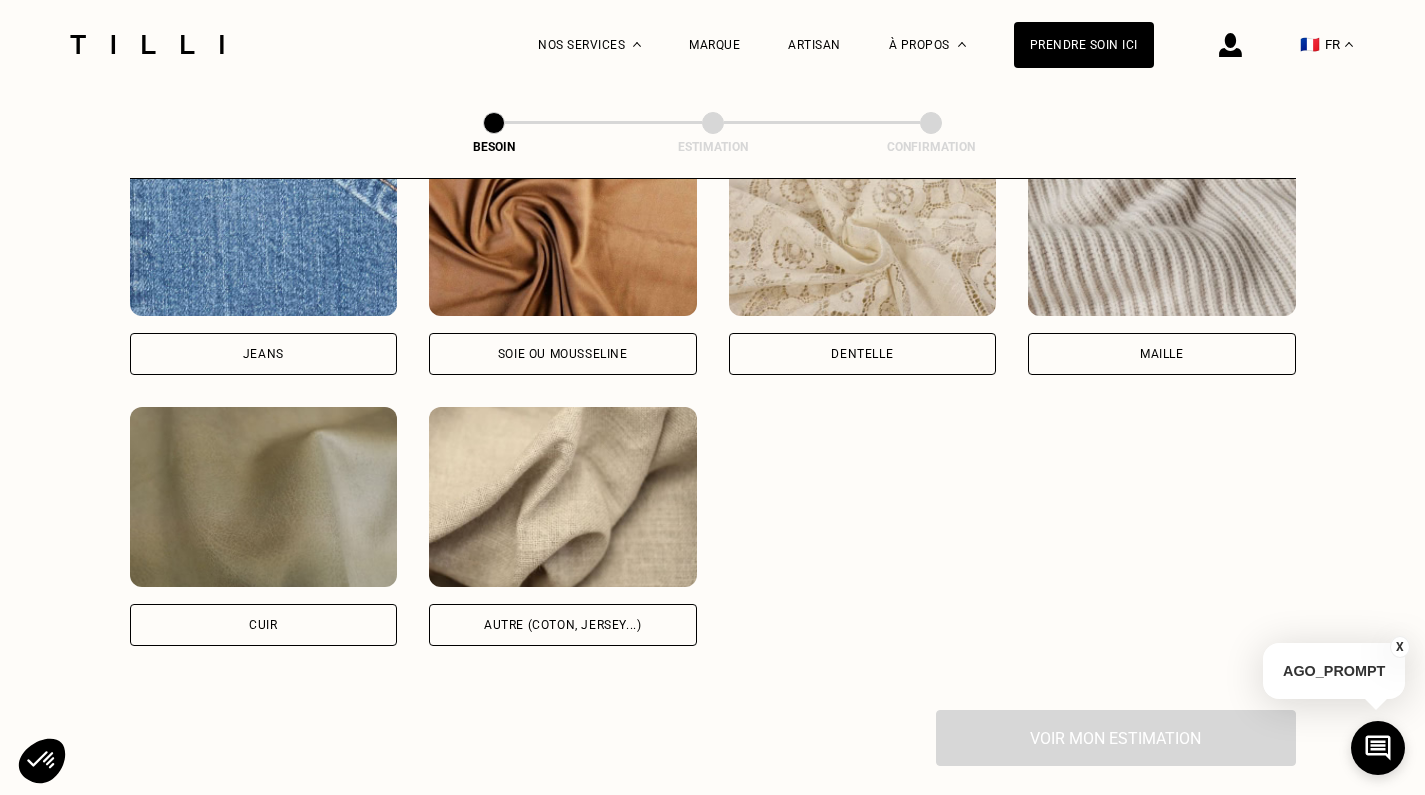 scroll, scrollTop: 2219, scrollLeft: 0, axis: vertical 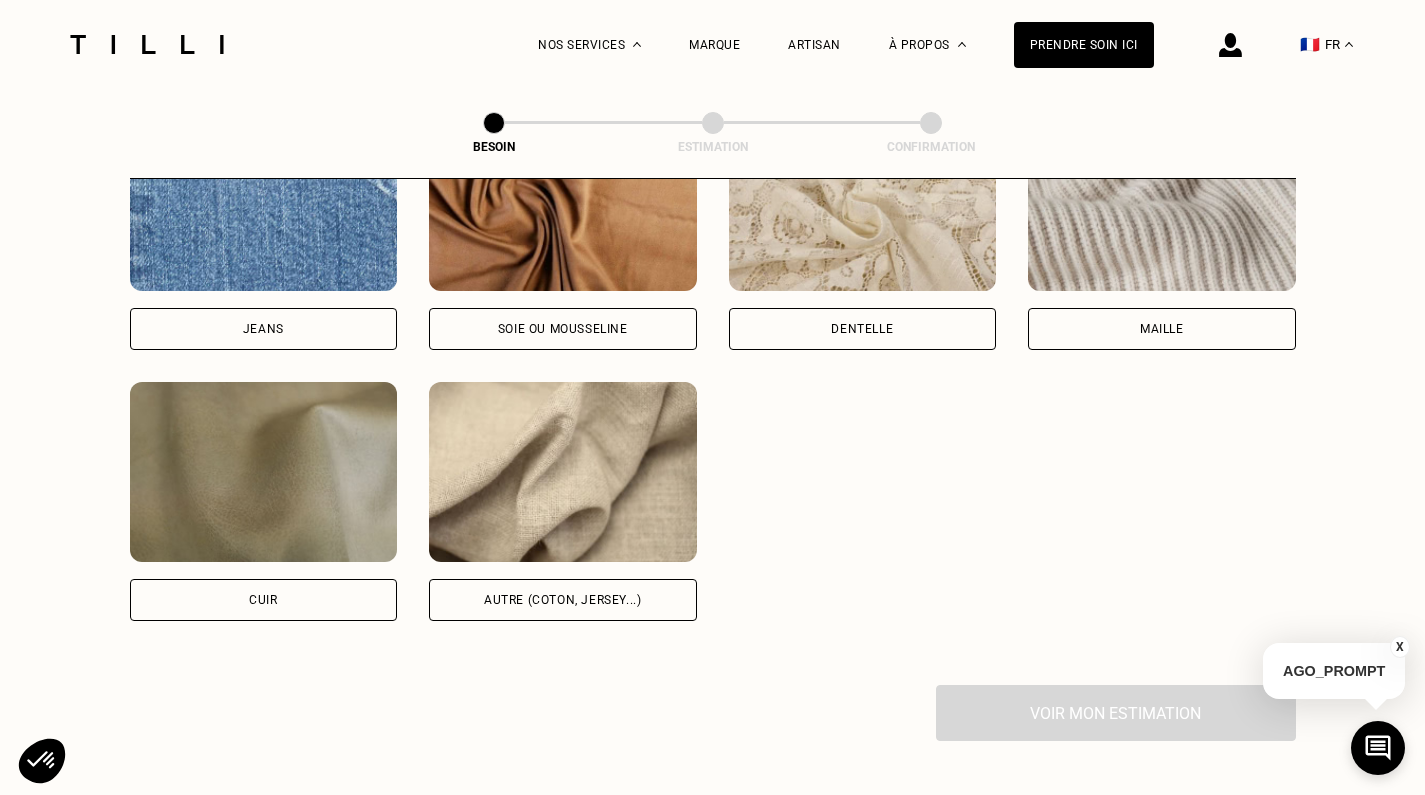 click on "Autre (coton, jersey...)" at bounding box center [562, 600] 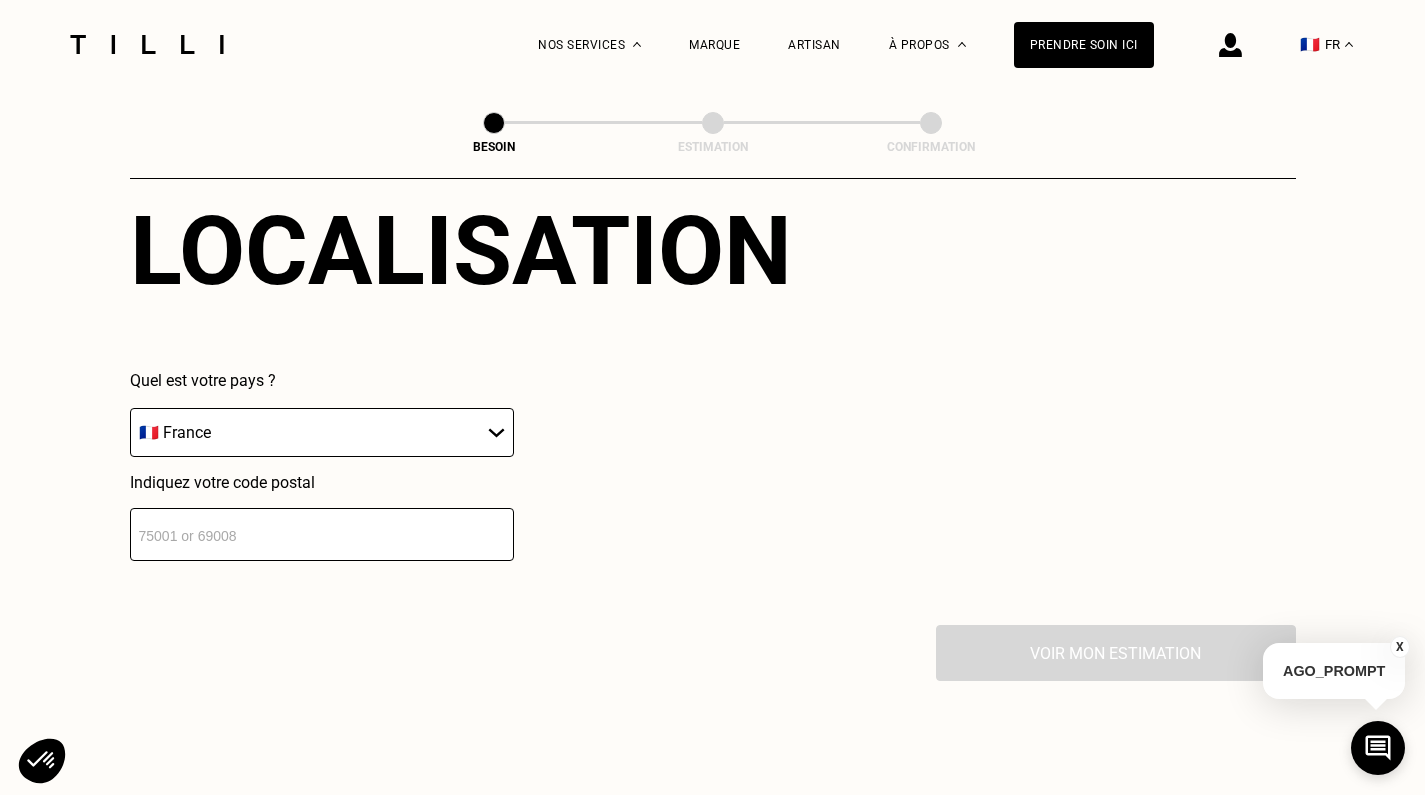 scroll, scrollTop: 2772, scrollLeft: 0, axis: vertical 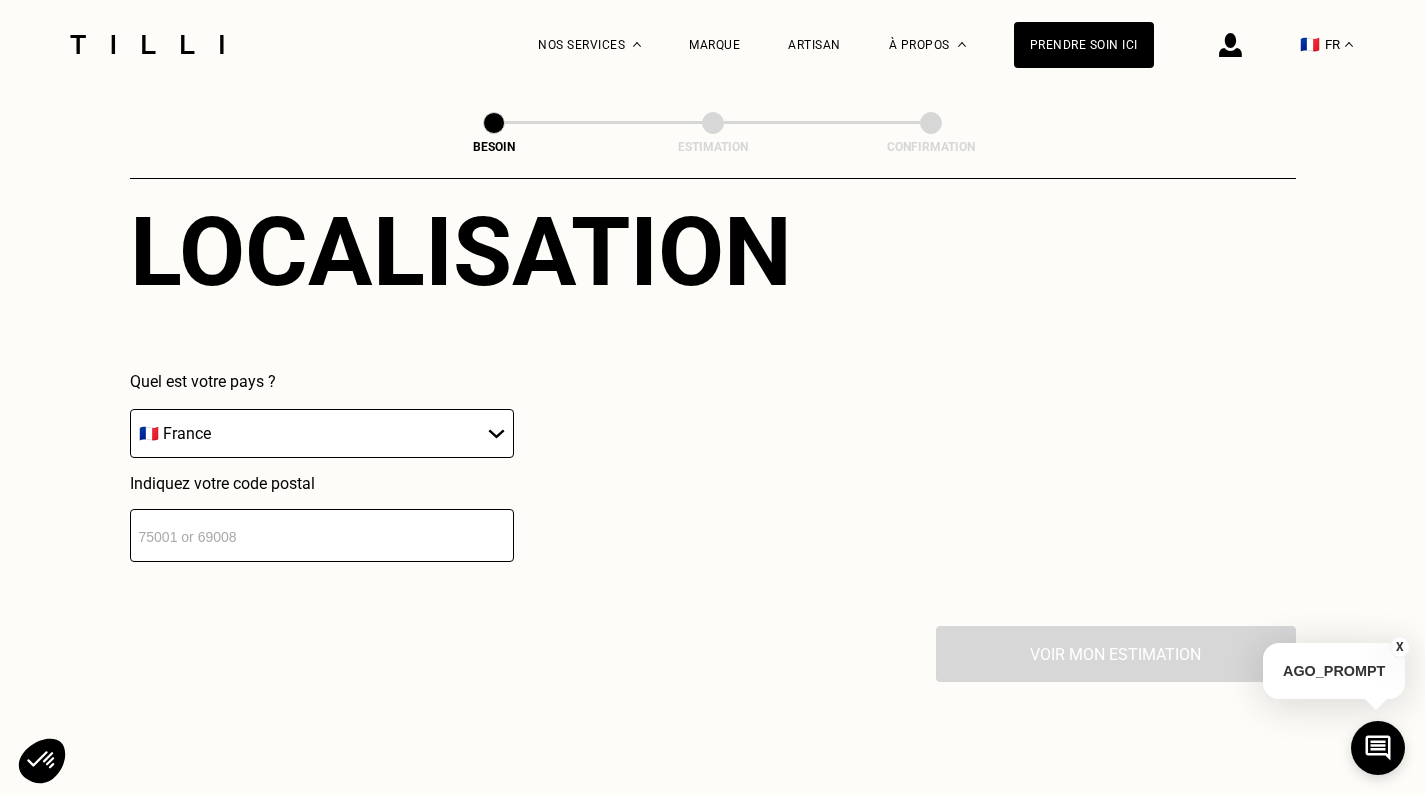click at bounding box center (322, 535) 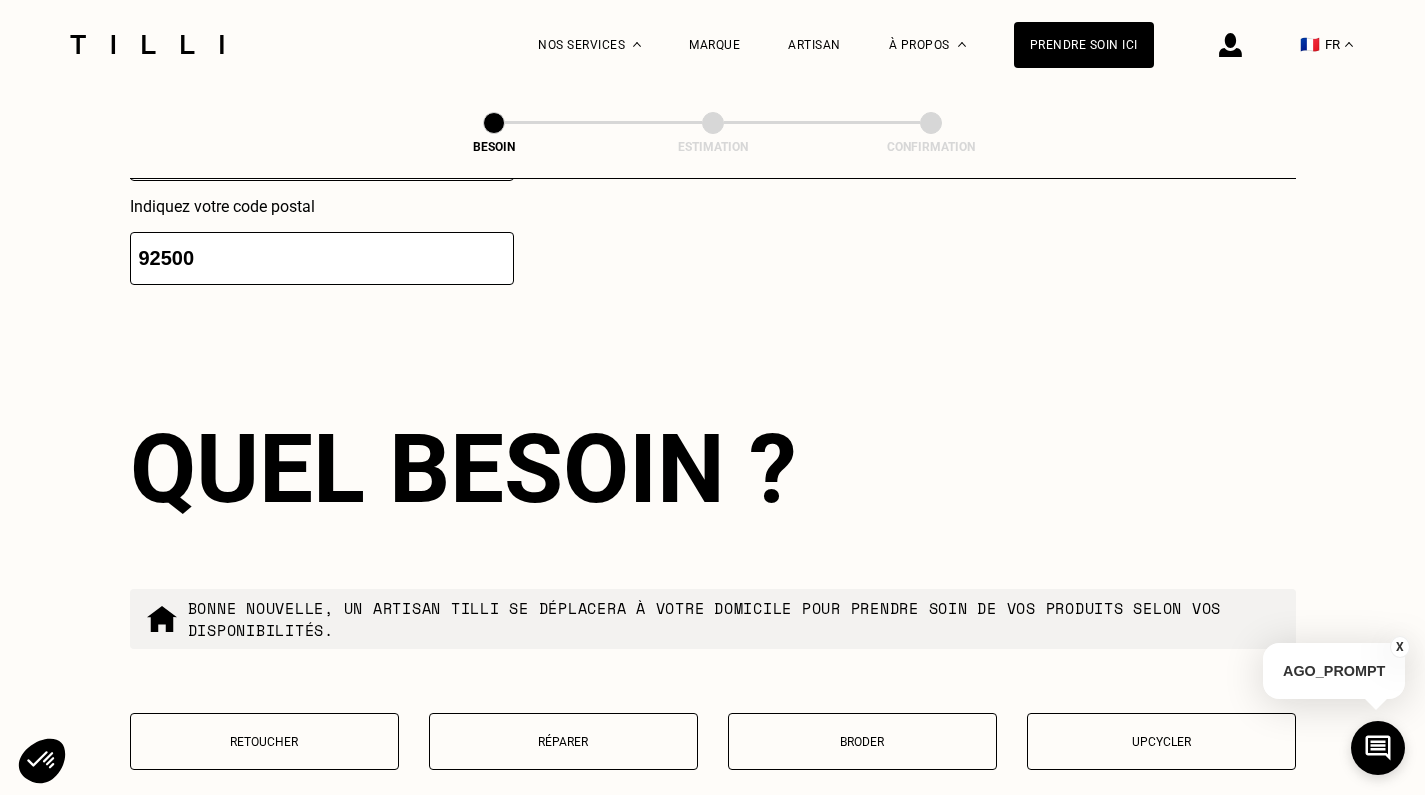 scroll, scrollTop: 3181, scrollLeft: 0, axis: vertical 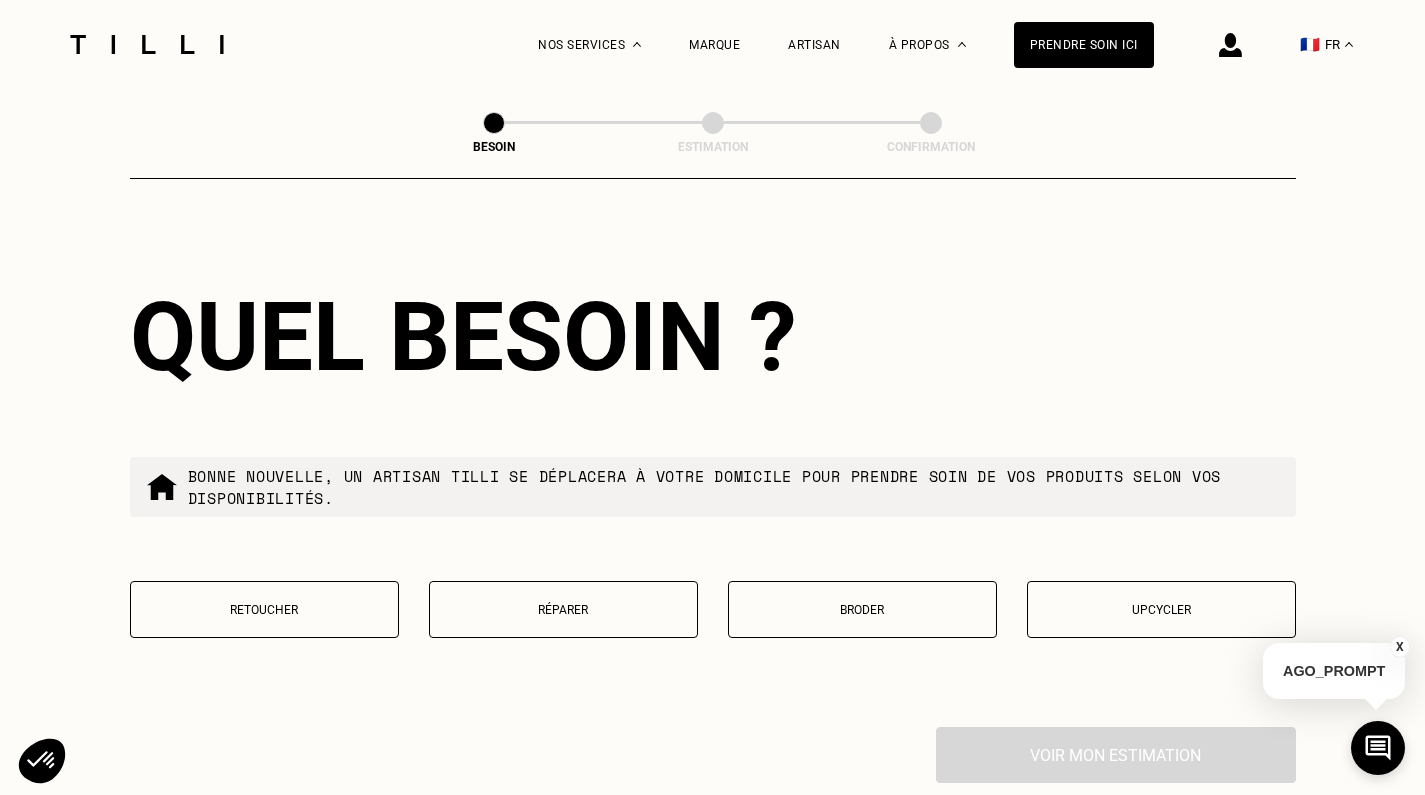 type on "92500" 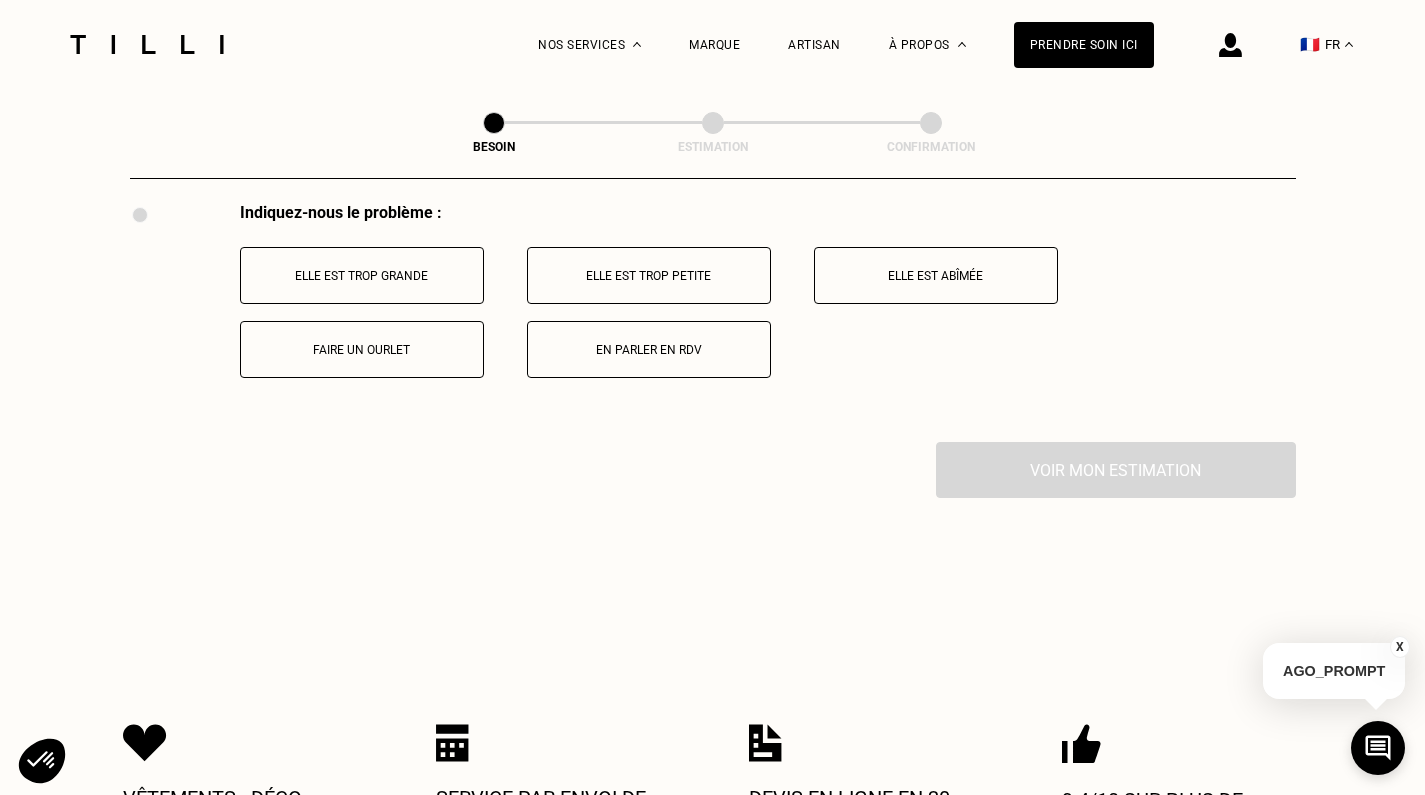 scroll, scrollTop: 3704, scrollLeft: 0, axis: vertical 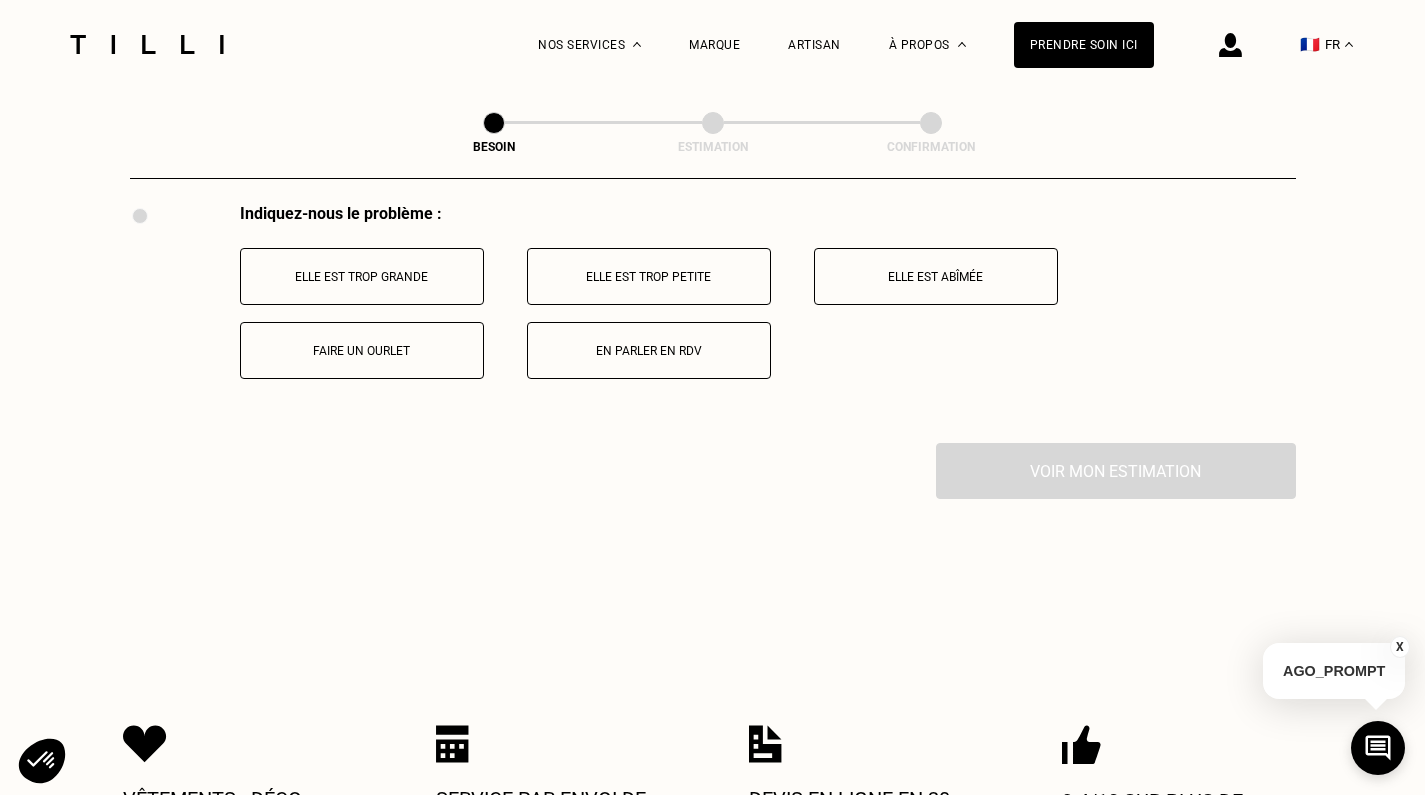 click on "Elle est trop grande" at bounding box center [362, 276] 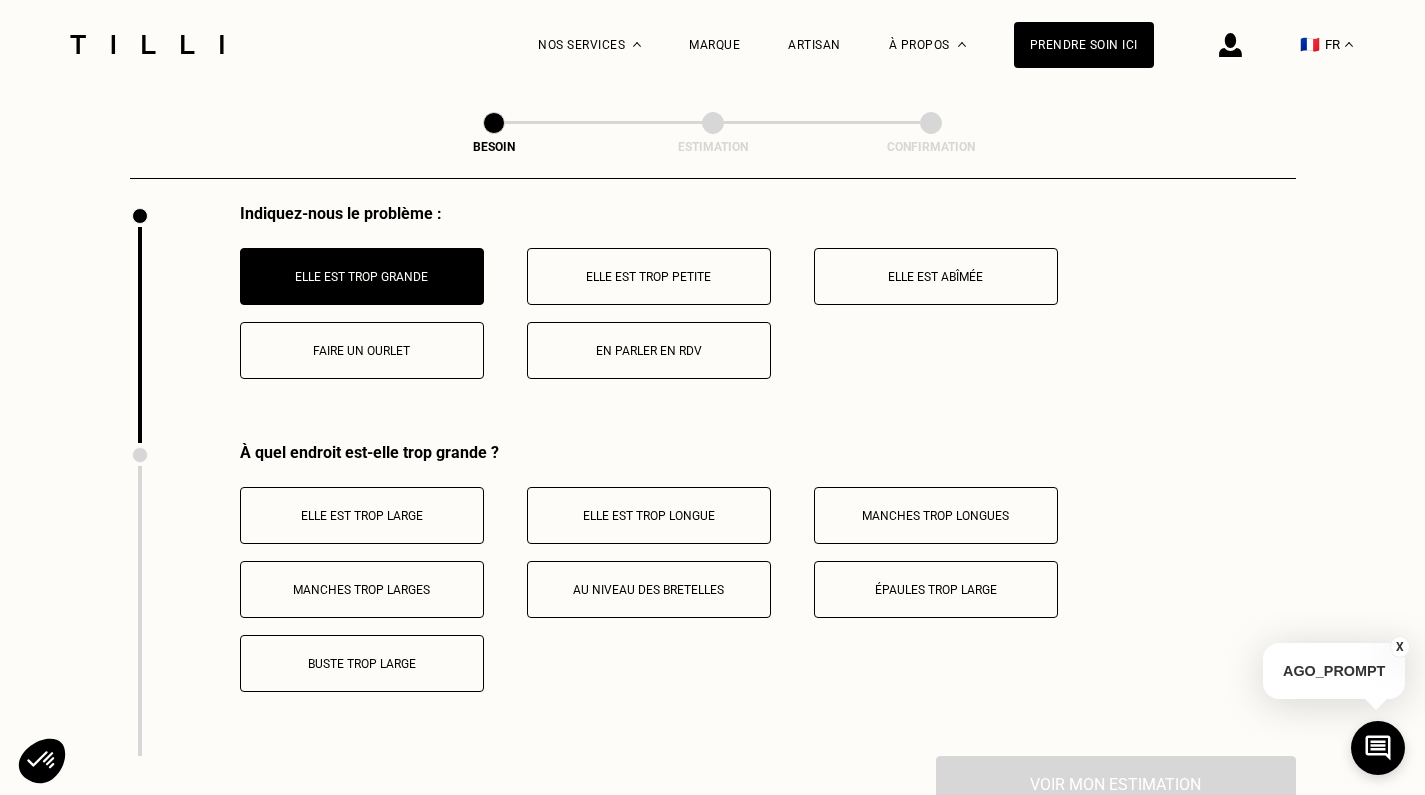 scroll, scrollTop: 3930, scrollLeft: 0, axis: vertical 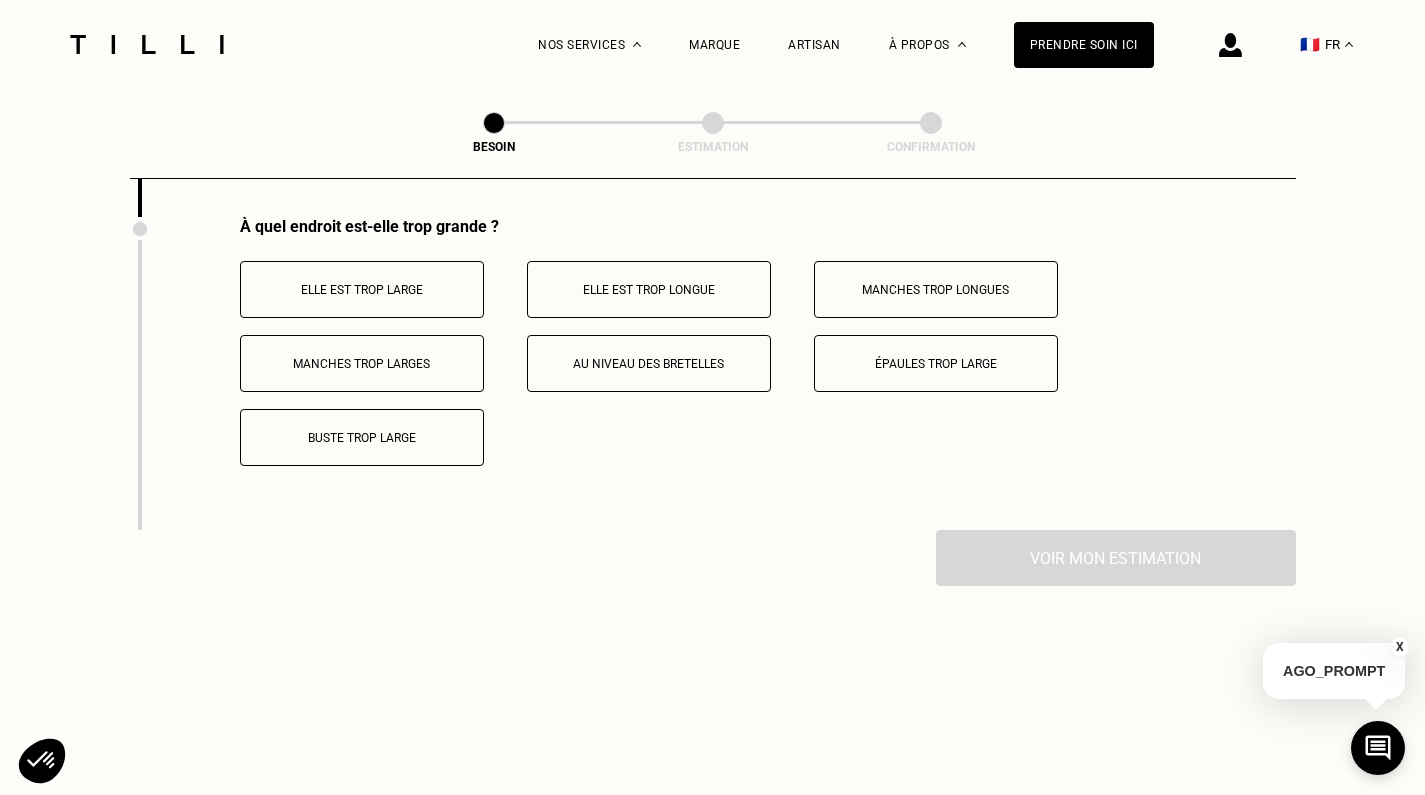 click on "Elle est trop longue" at bounding box center [649, 289] 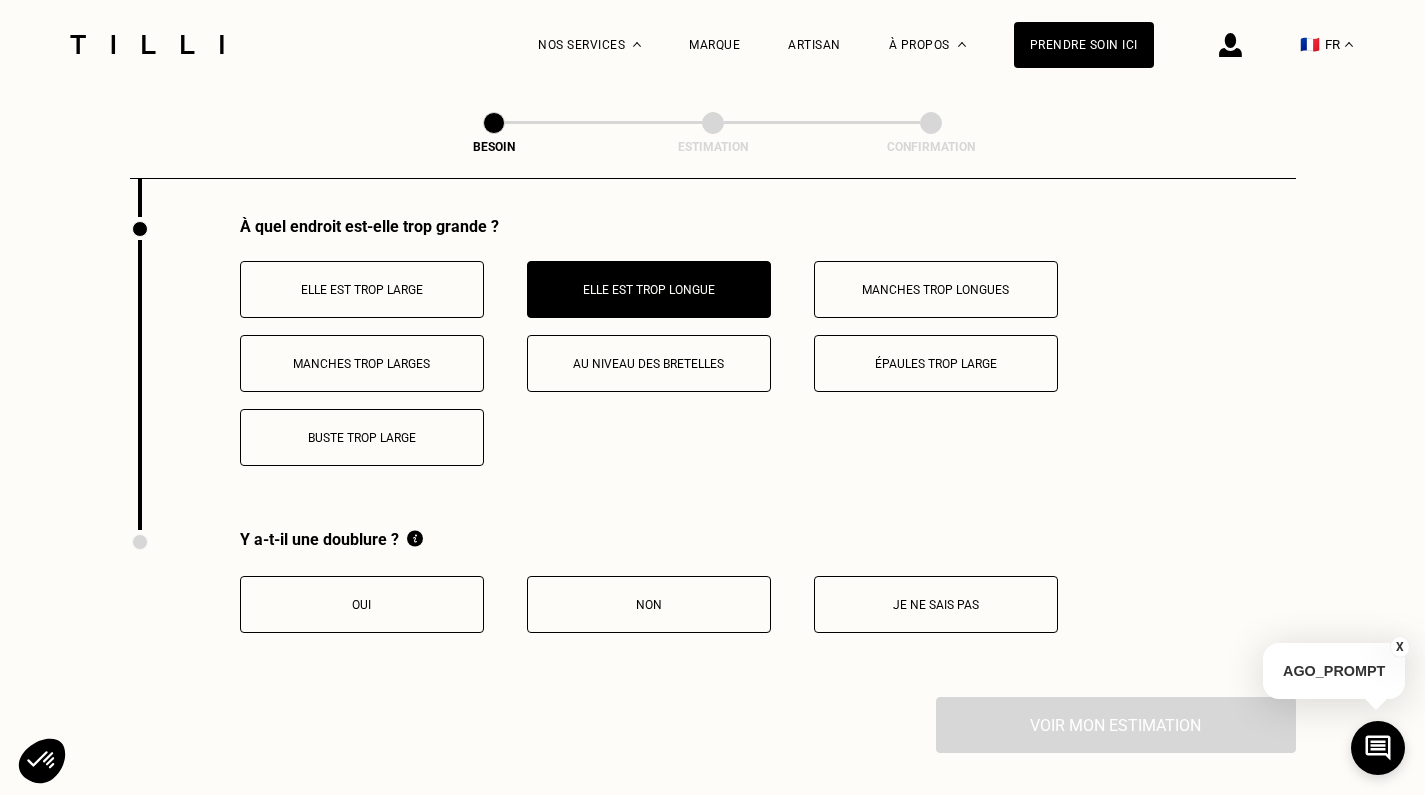 click on "Au niveau des bretelles" at bounding box center [649, 364] 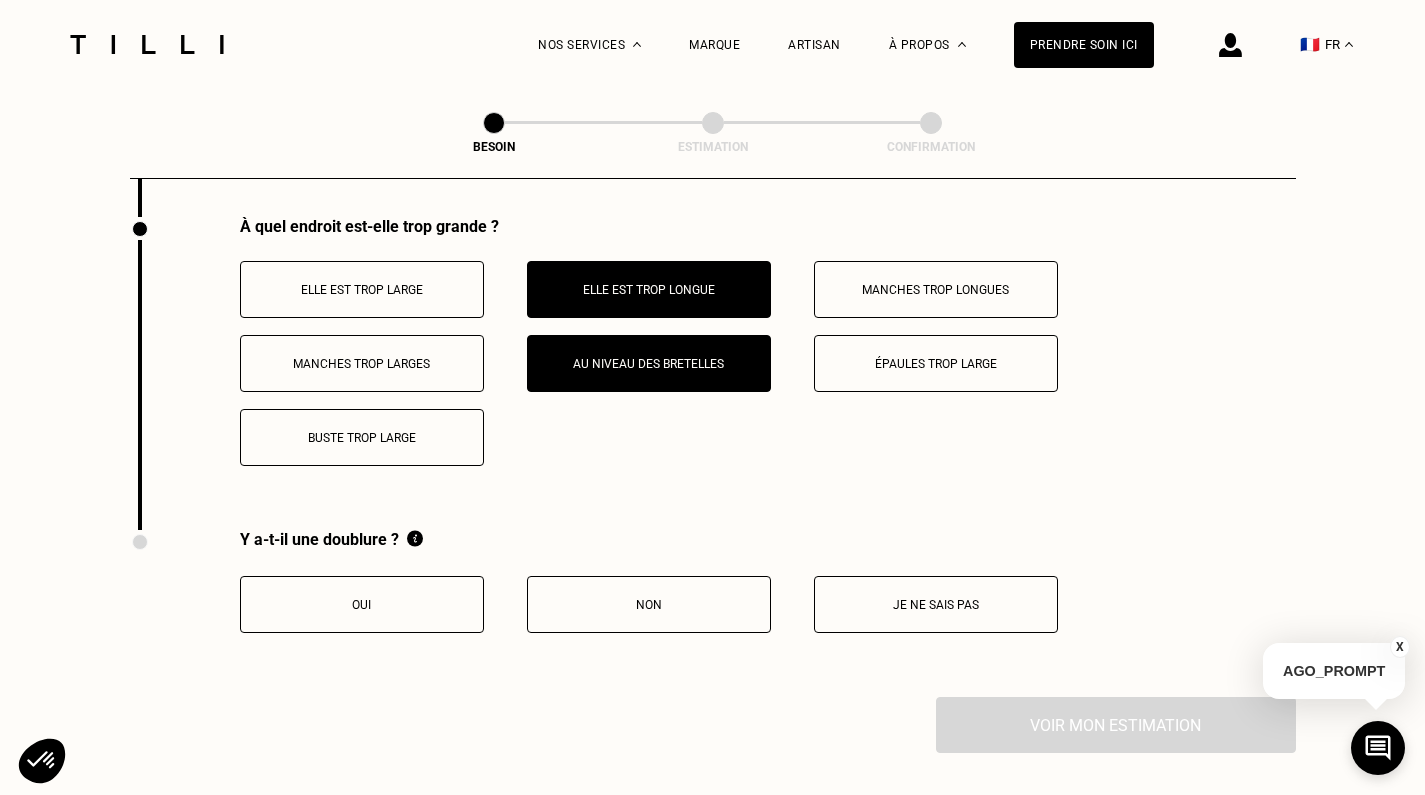 click on "Oui" at bounding box center (362, 605) 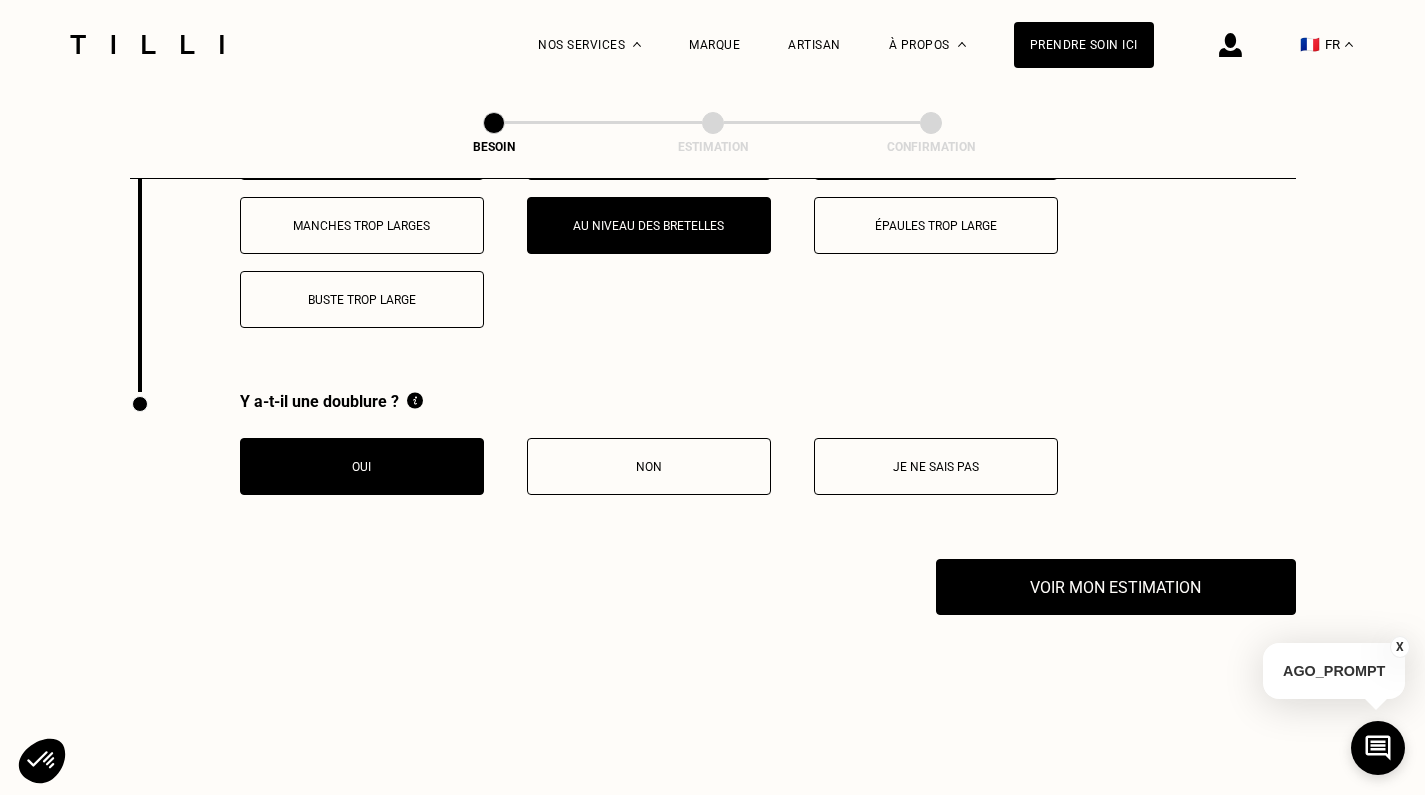 scroll, scrollTop: 4092, scrollLeft: 0, axis: vertical 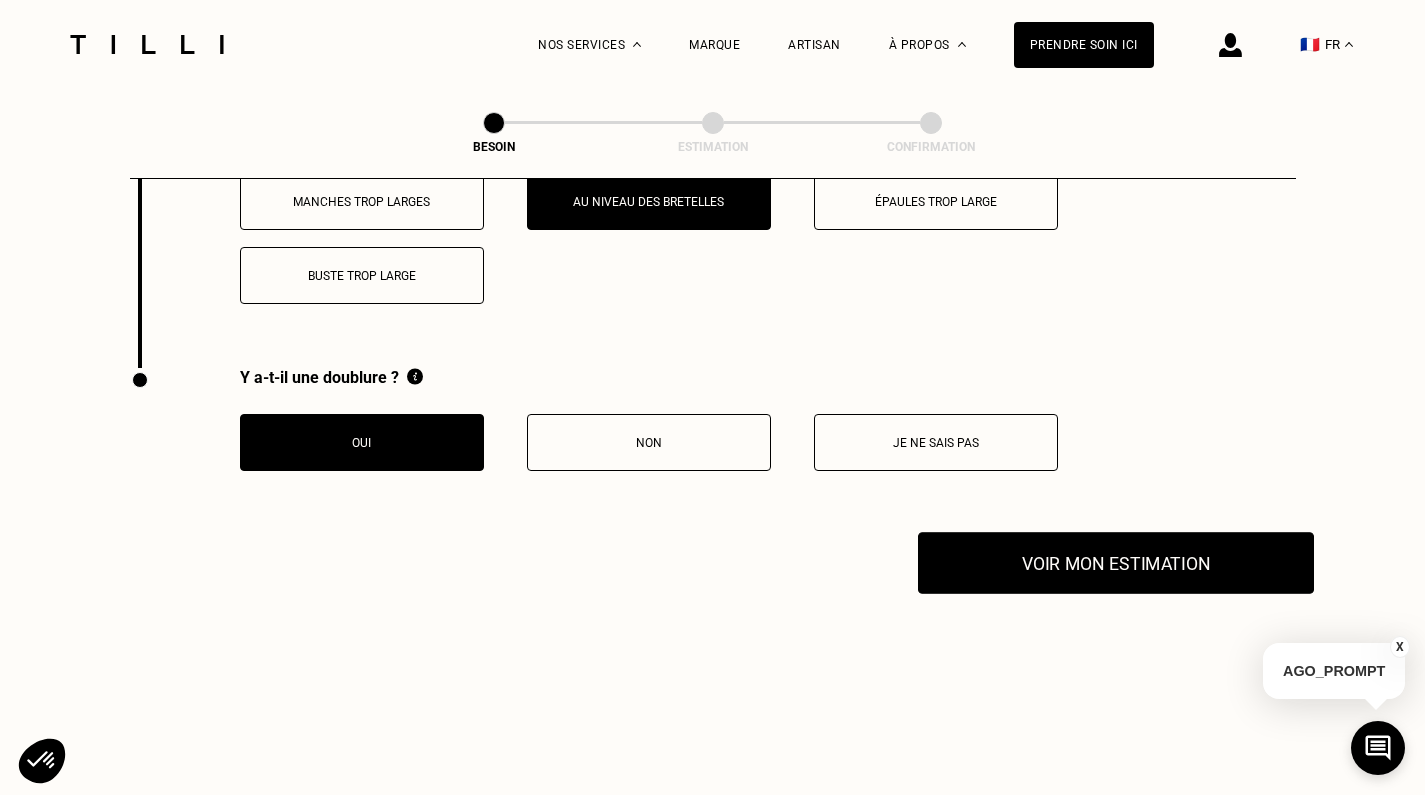 click on "Voir mon estimation" at bounding box center [1116, 563] 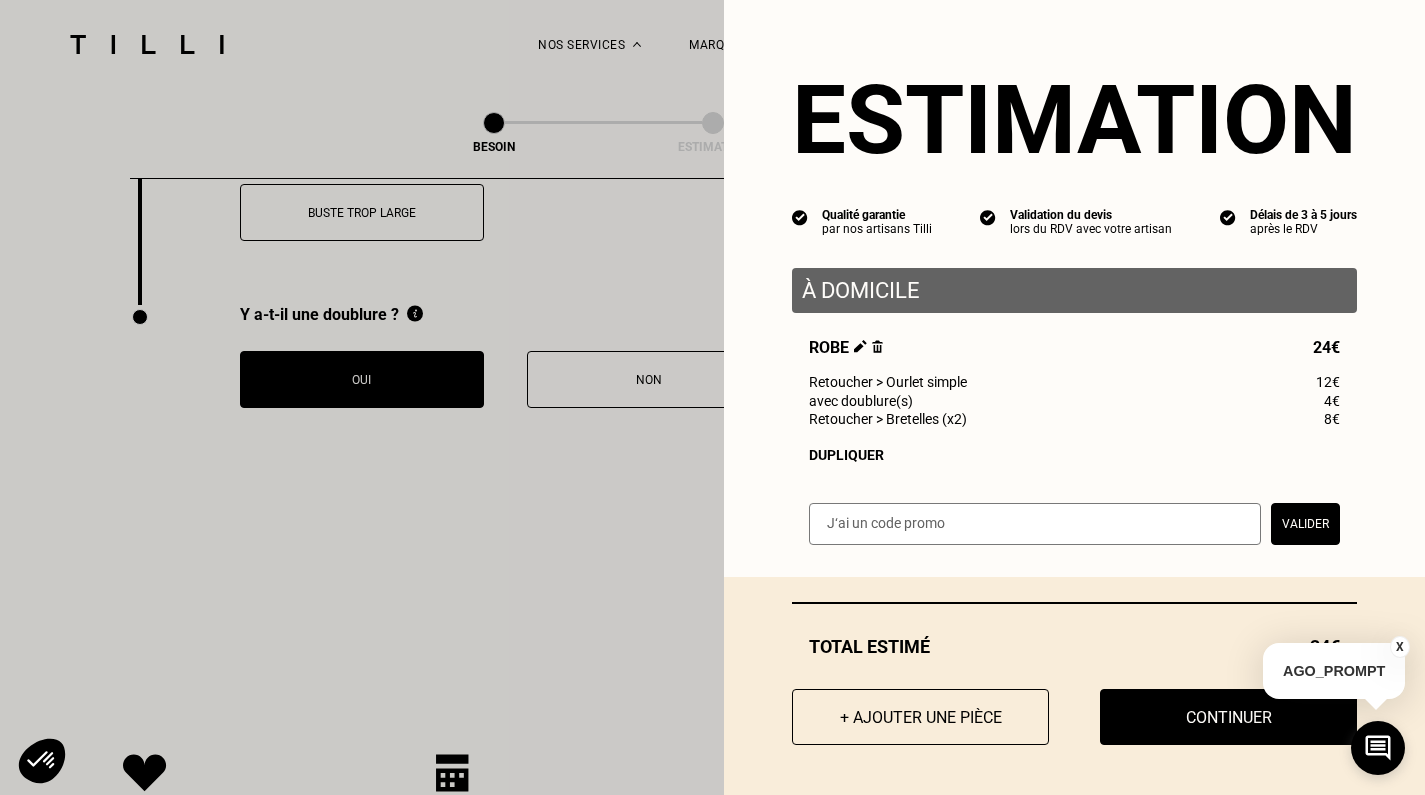 scroll, scrollTop: 4158, scrollLeft: 0, axis: vertical 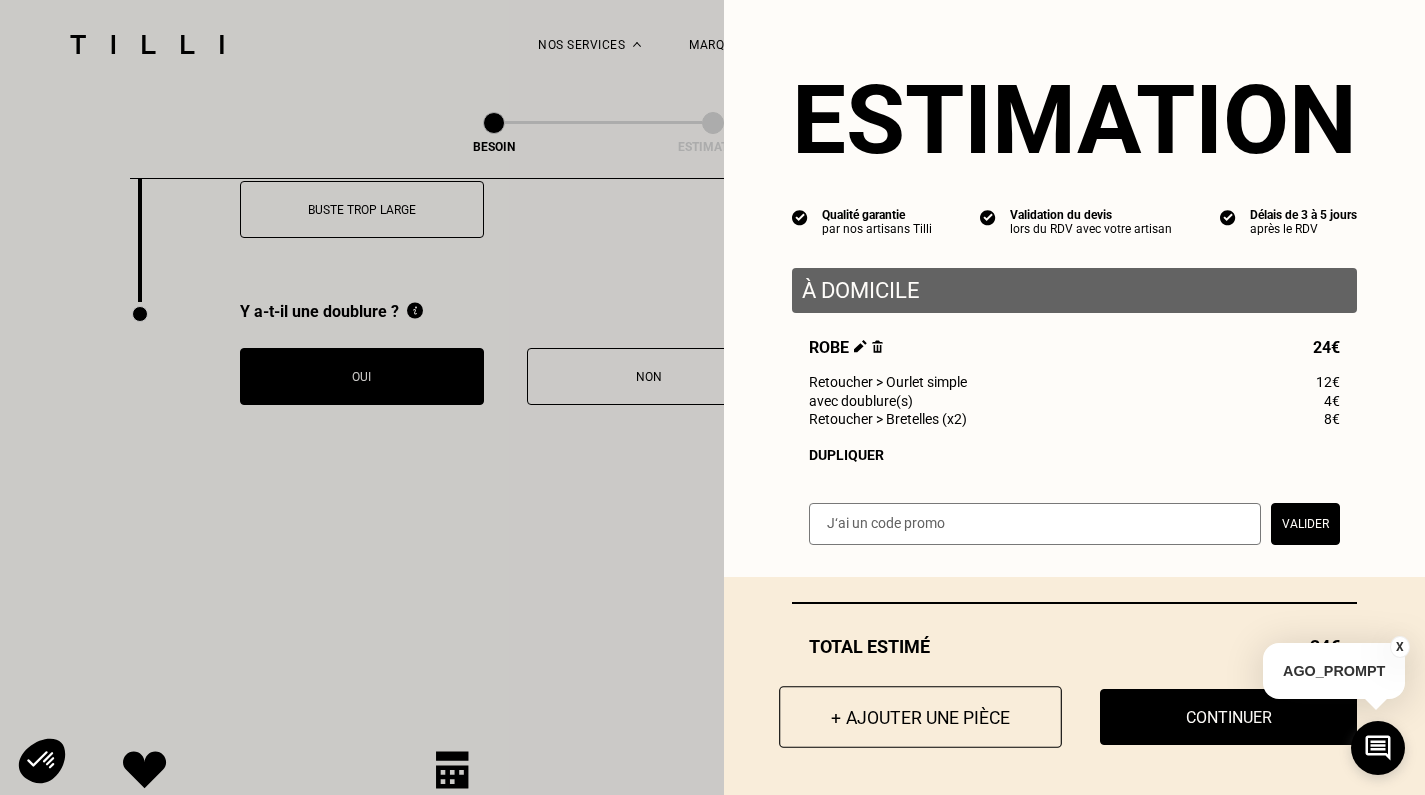 click on "+ Ajouter une pièce" at bounding box center (920, 717) 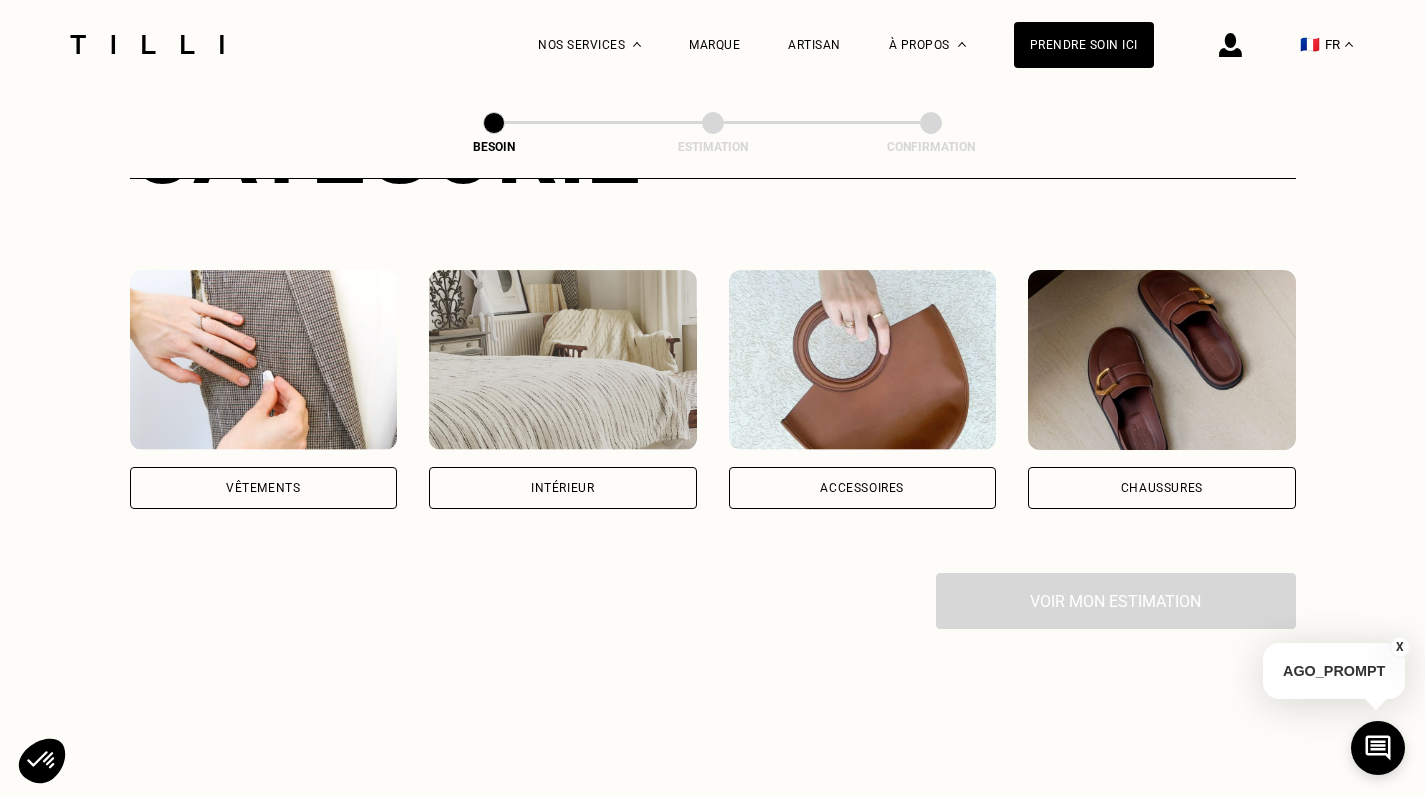 scroll, scrollTop: 308, scrollLeft: 0, axis: vertical 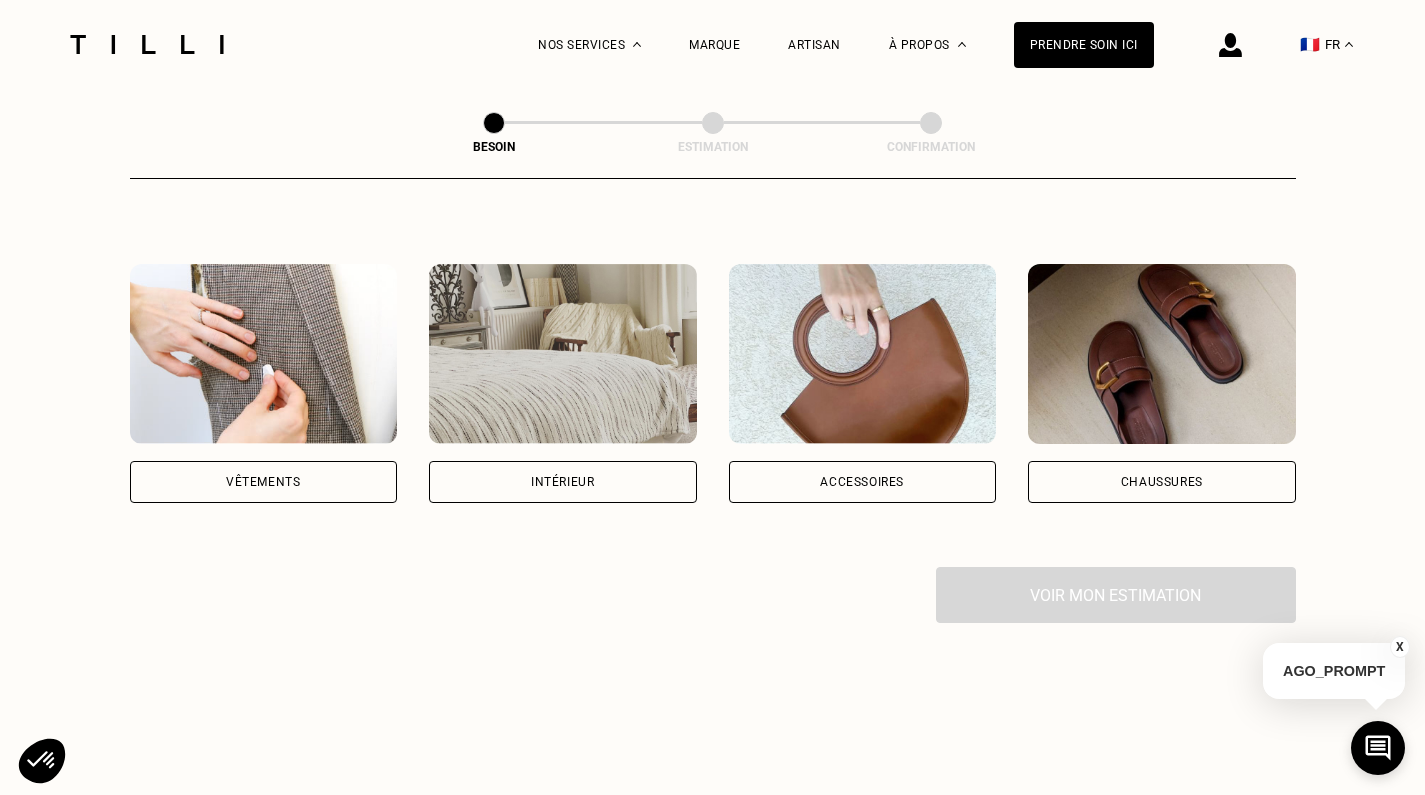 click on "Vêtements" at bounding box center [264, 482] 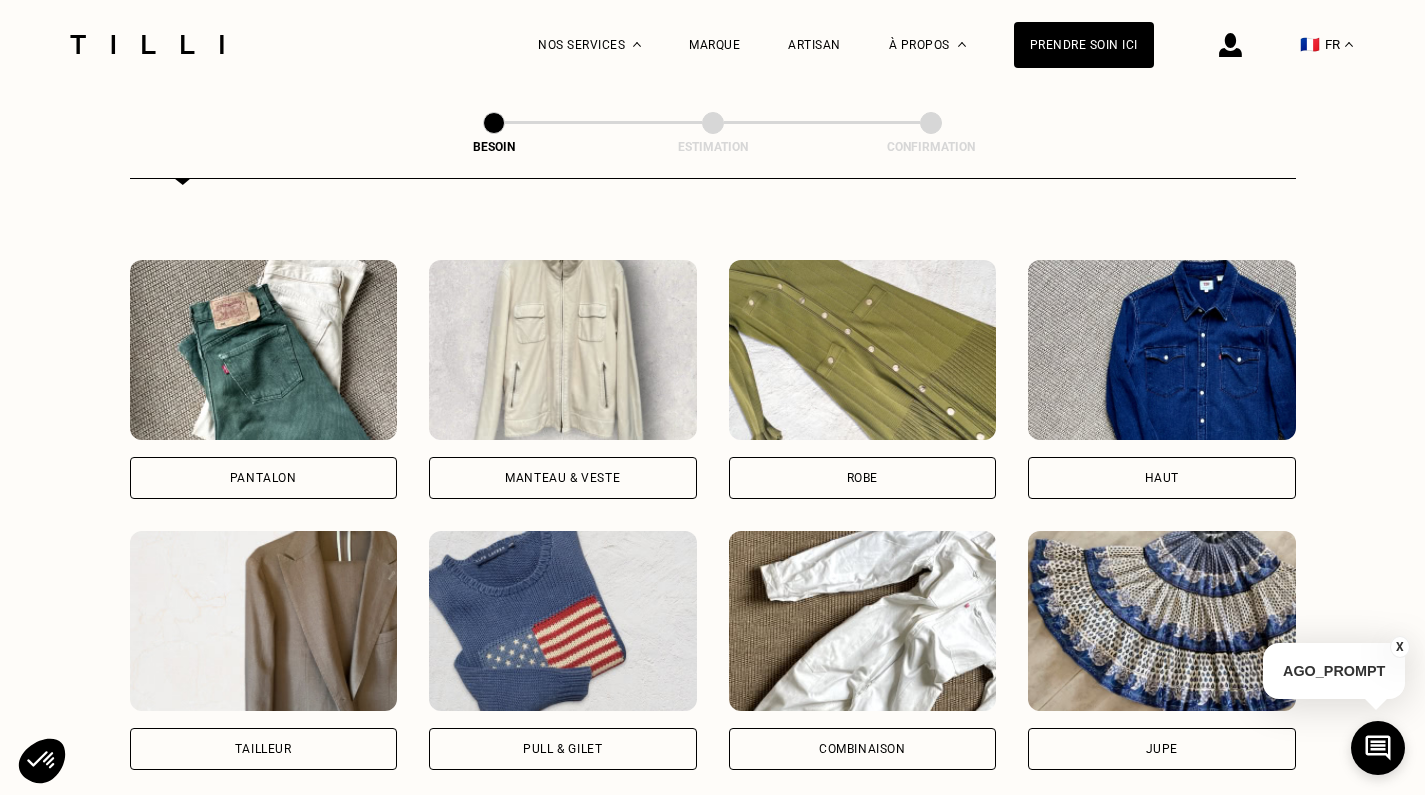 scroll, scrollTop: 873, scrollLeft: 0, axis: vertical 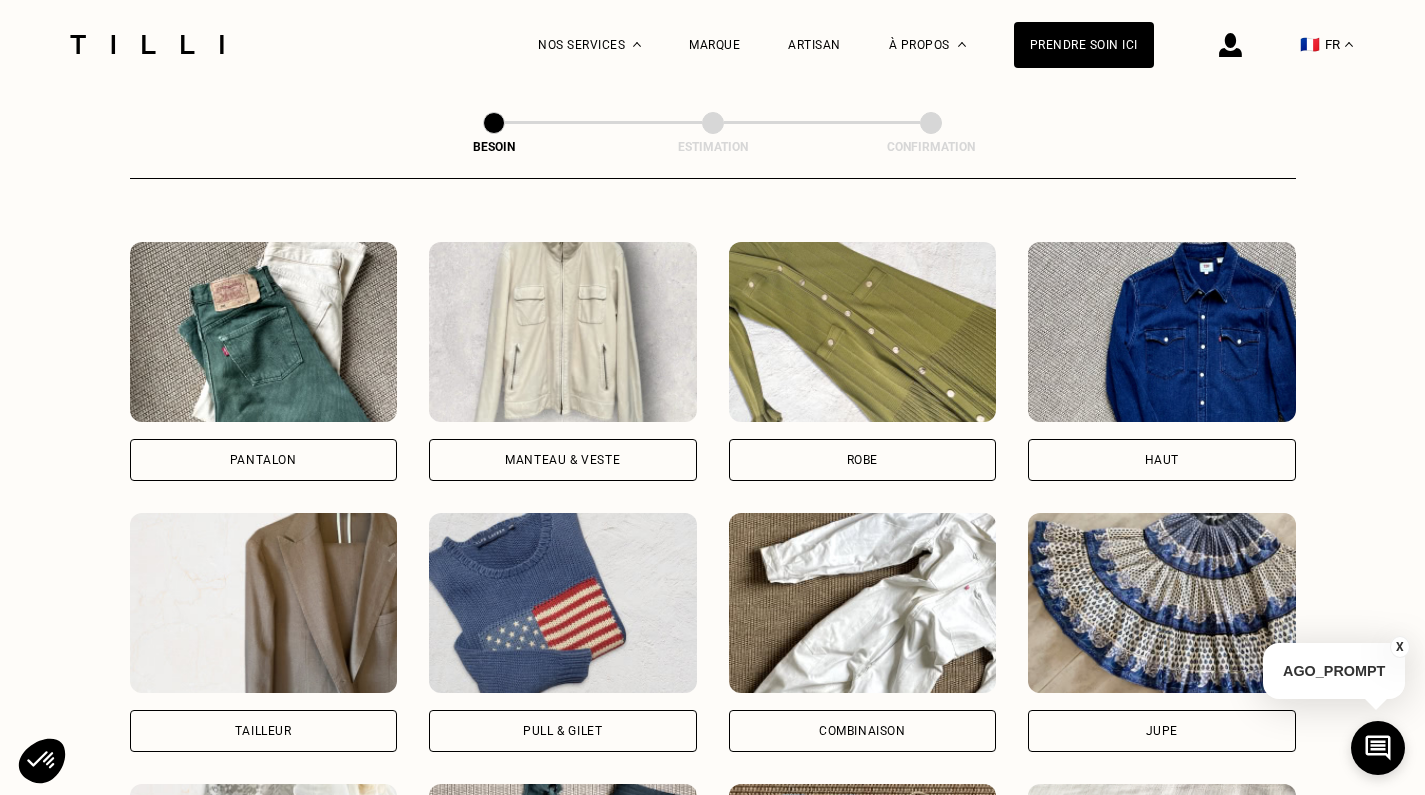click on "Robe" at bounding box center [862, 460] 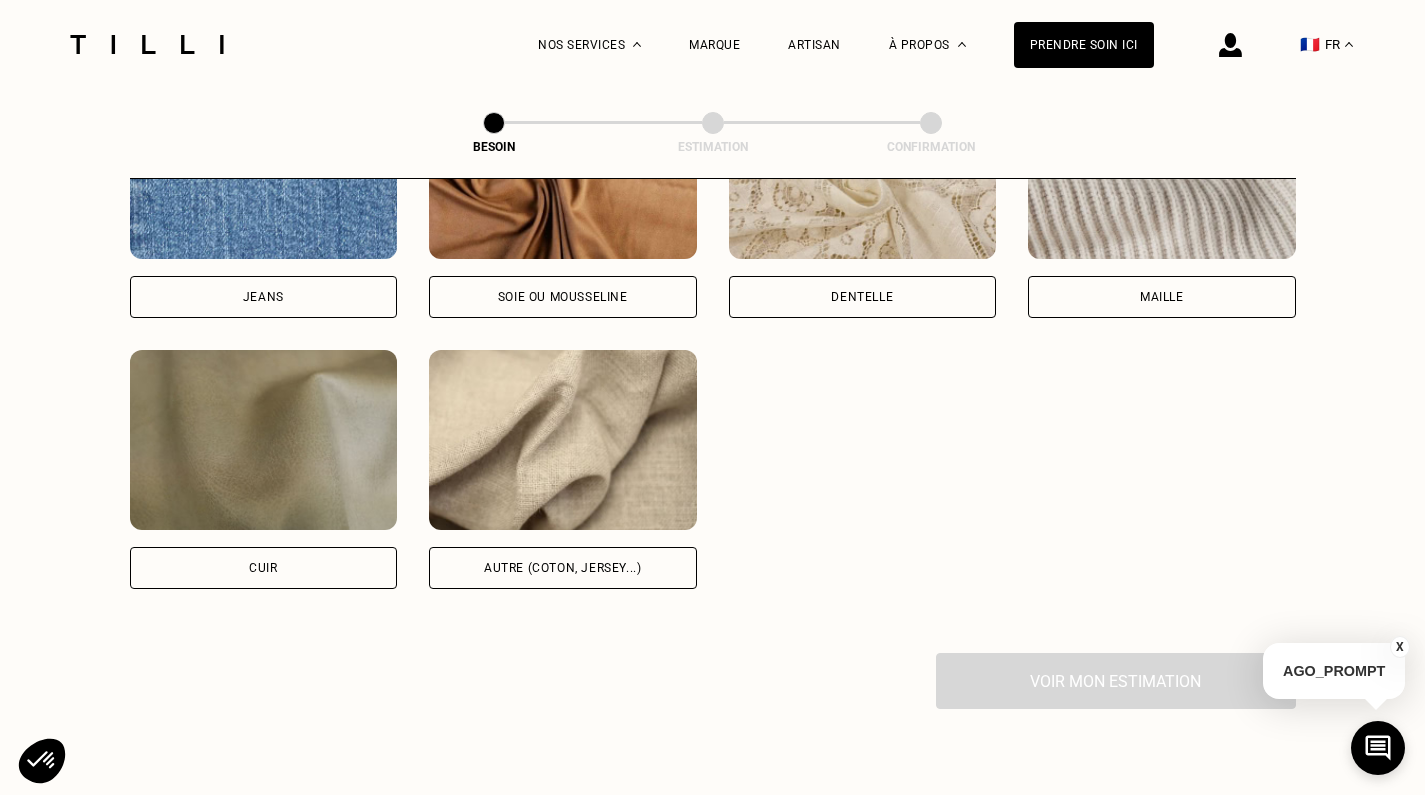 scroll, scrollTop: 2394, scrollLeft: 0, axis: vertical 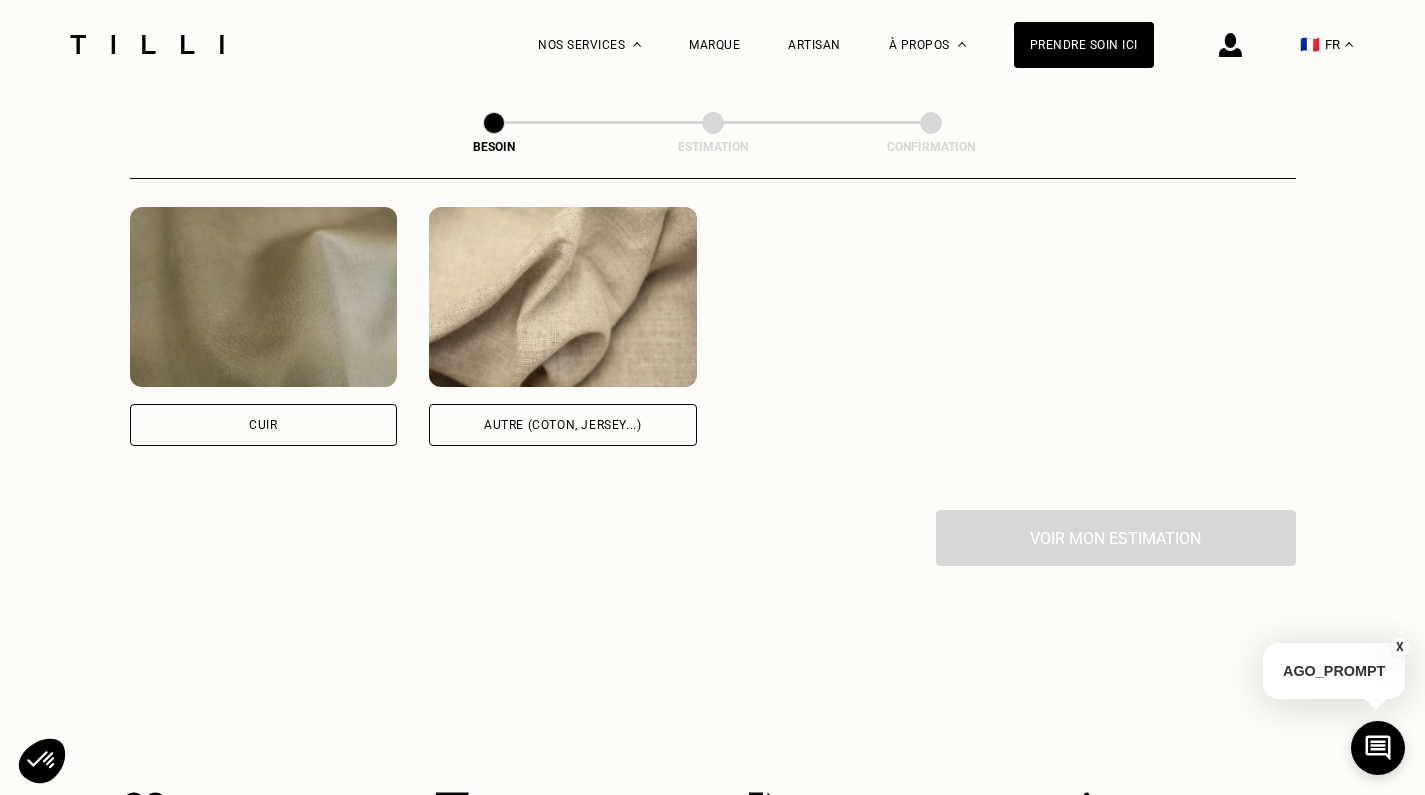 click on "Quelle matière ? Certaines matières nécessitent un savoir-faire et des outils spécifiques. Si besoin, nous mobiliserons un spécialiste pour prendre soin de vos pièces. Pas d’inquiétude, le prix reste le même. Jeans Soie ou mousseline Dentelle Maille Attention ! Pour le moment, nous traitons que le cuir léger comme les hauts & pantalons (pas de blouson). Cuir Autre (coton, jersey...)" at bounding box center (713, 38) 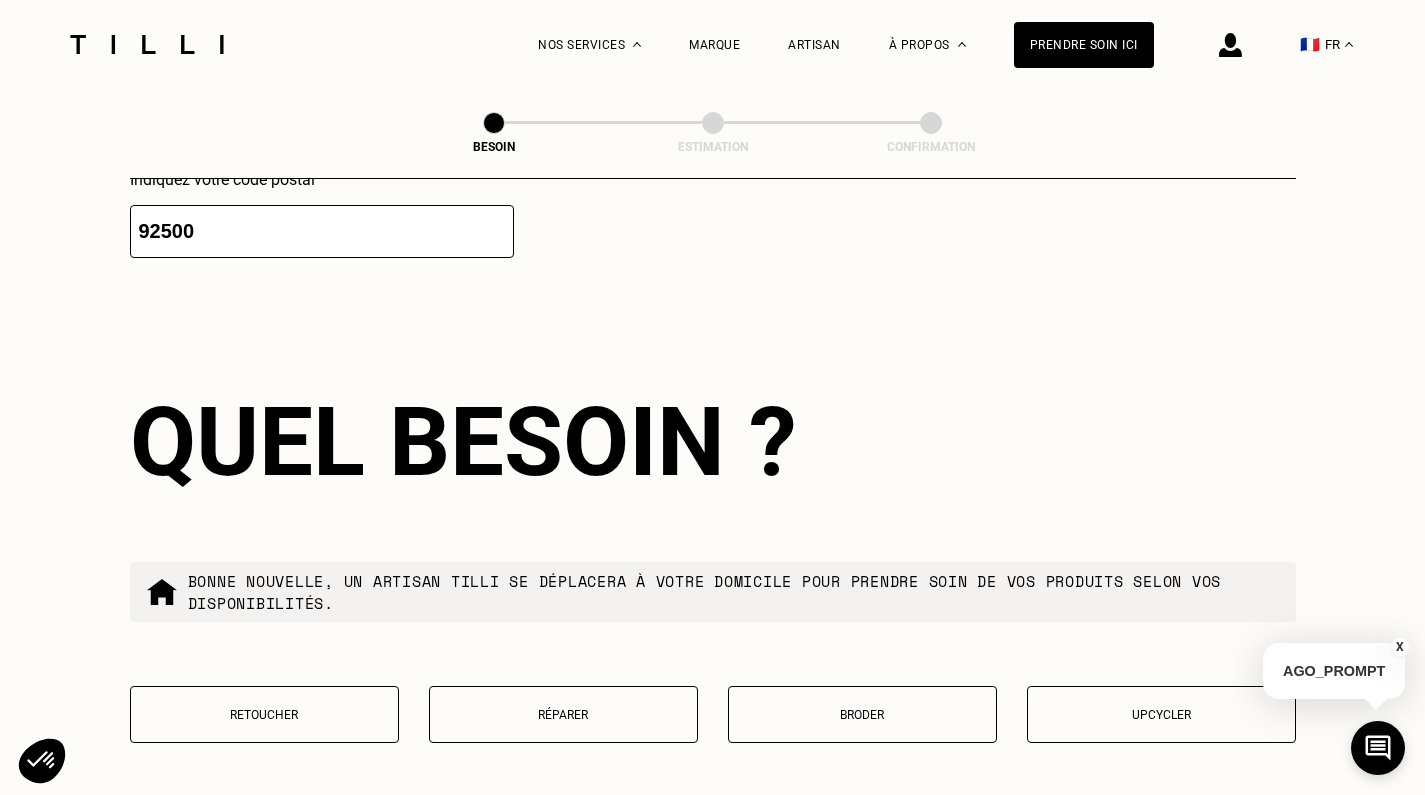 scroll, scrollTop: 3253, scrollLeft: 0, axis: vertical 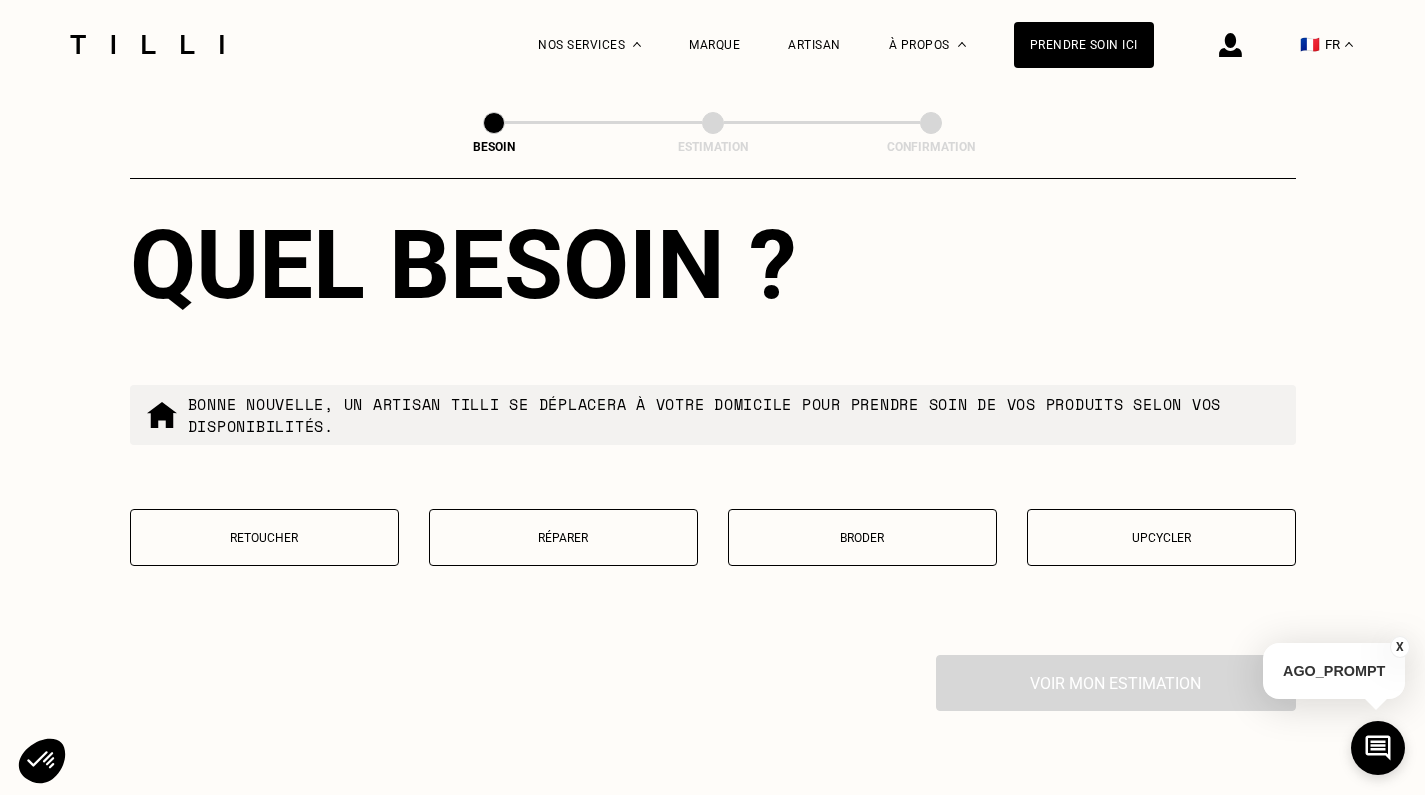 click on "Retoucher" at bounding box center (264, 538) 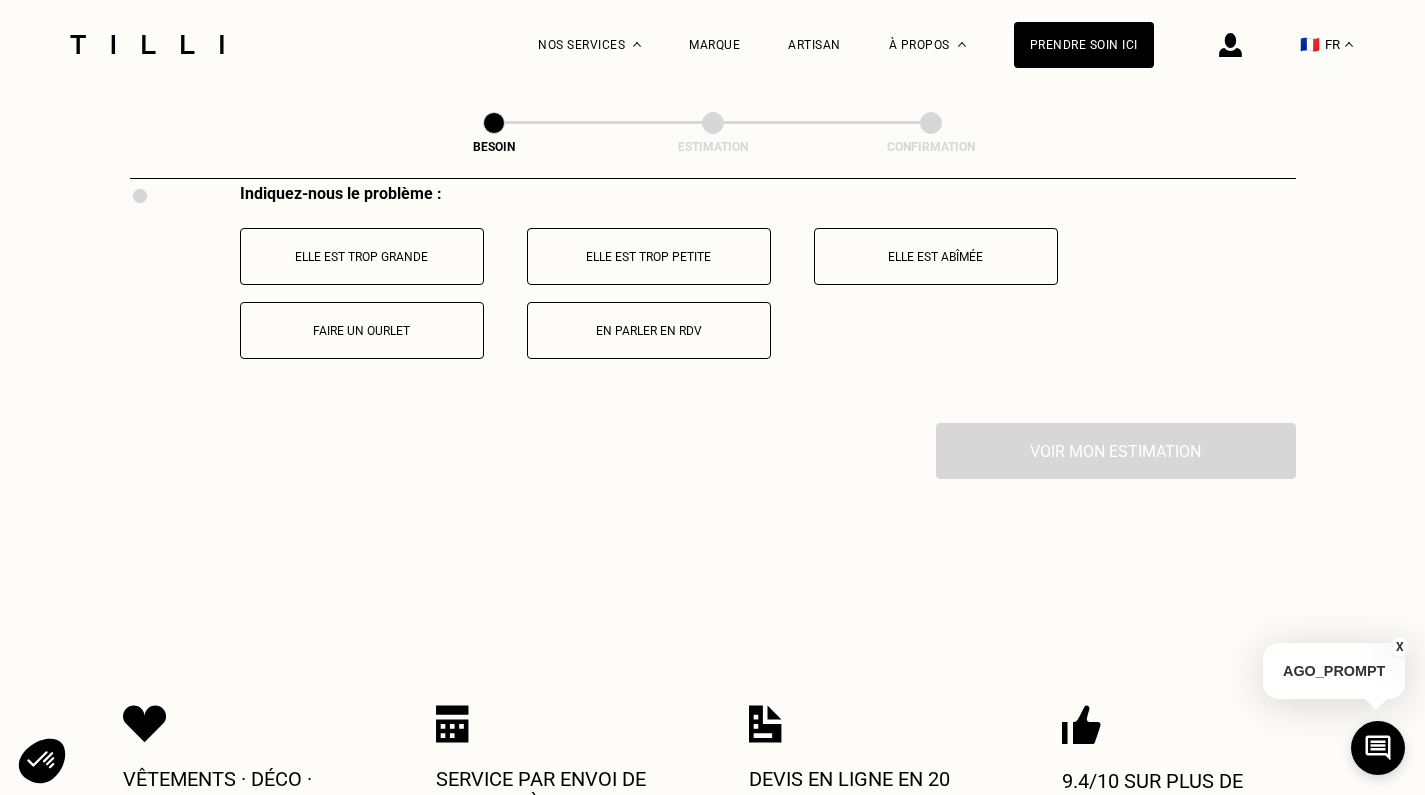 scroll, scrollTop: 3728, scrollLeft: 0, axis: vertical 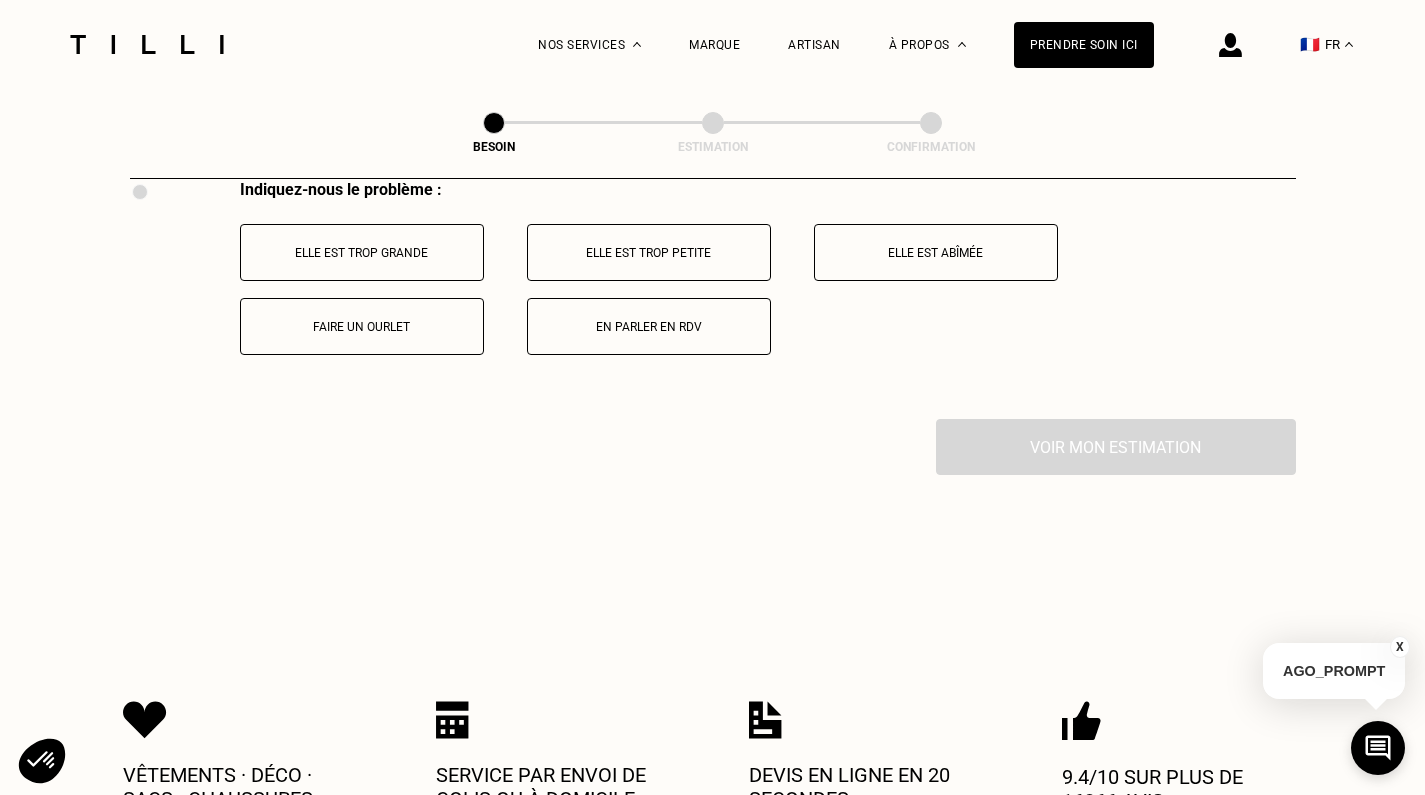 click on "Elle est trop grande" at bounding box center [362, 252] 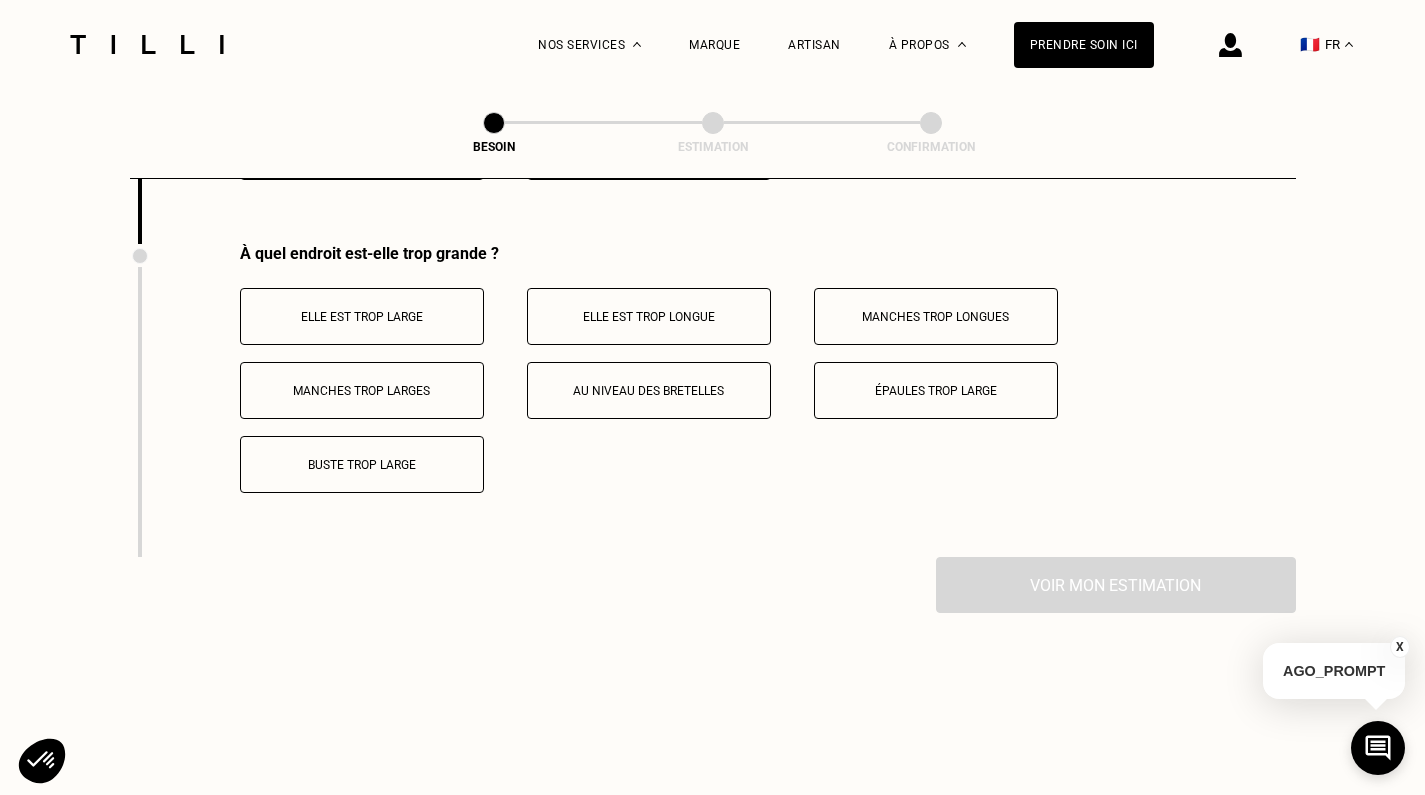 scroll, scrollTop: 3930, scrollLeft: 0, axis: vertical 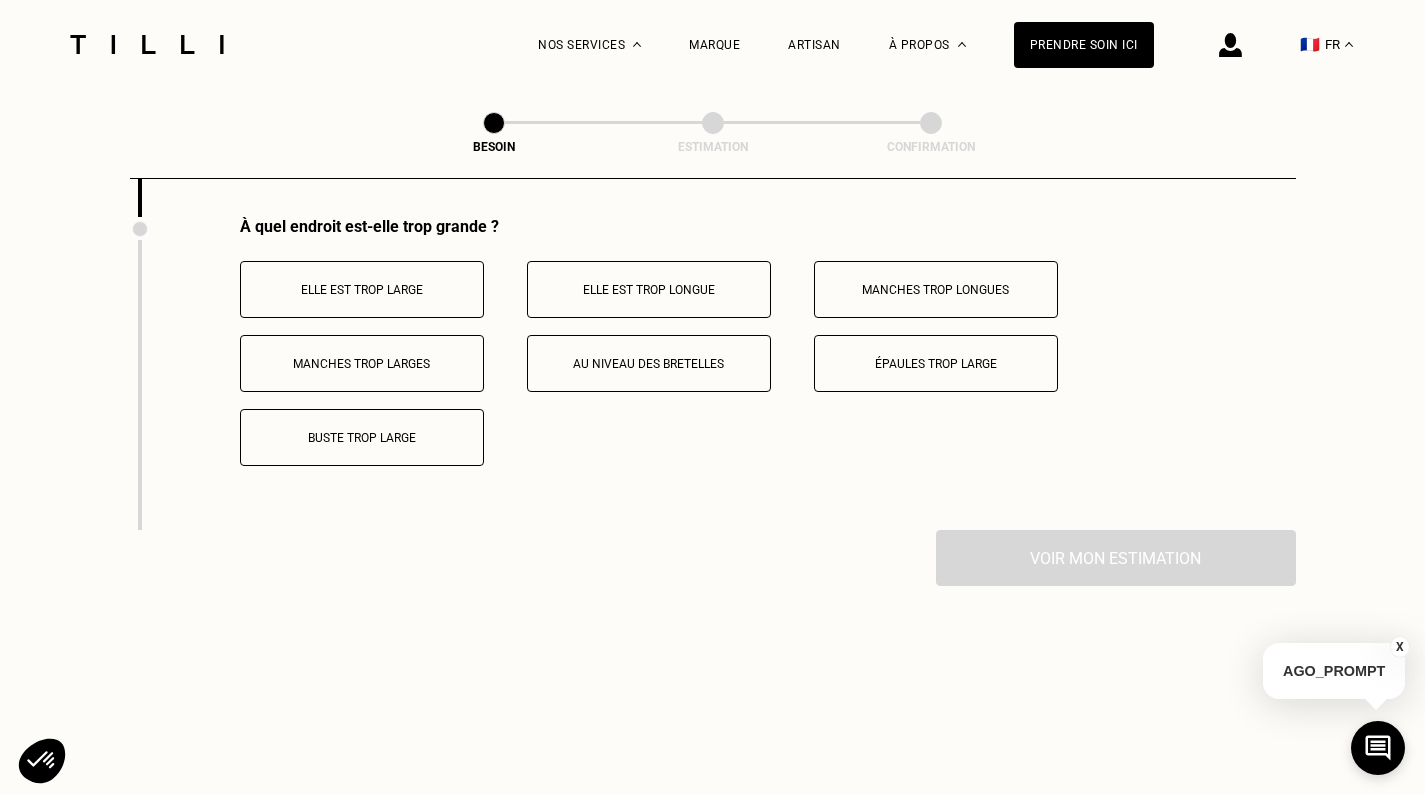 click on "Elle est trop longue" at bounding box center [649, 289] 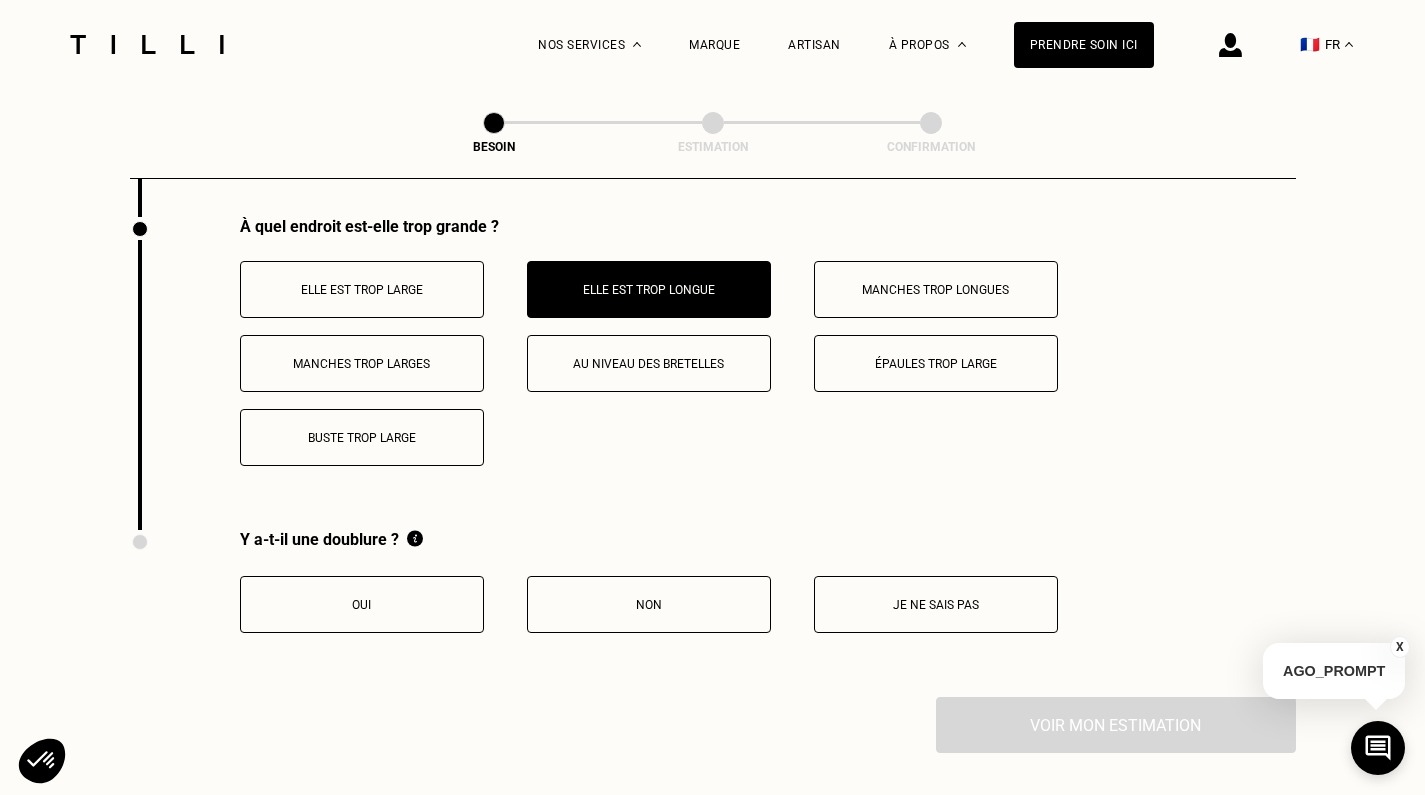 click on "Buste trop large" at bounding box center (362, 438) 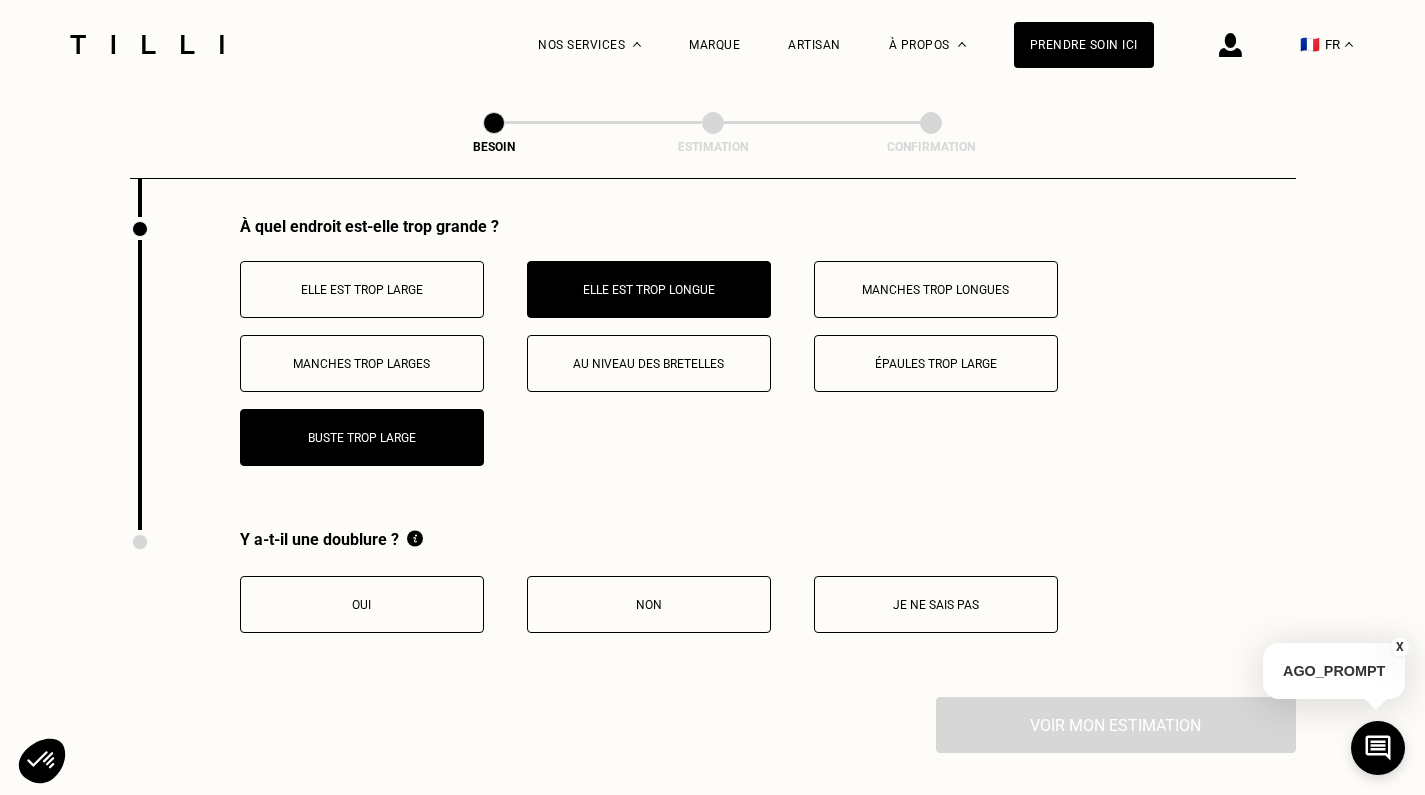 click on "Oui" at bounding box center (362, 605) 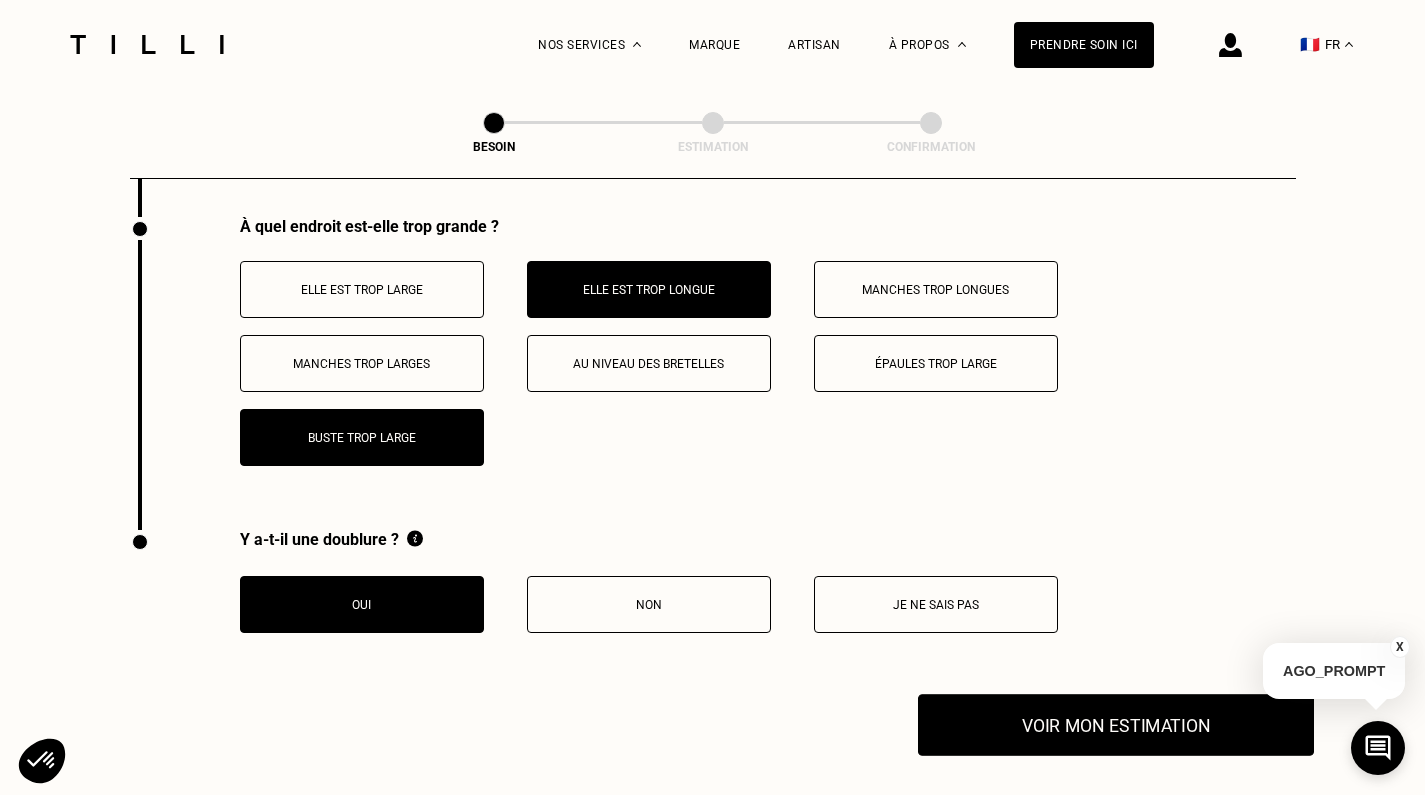 click on "Voir mon estimation" at bounding box center (1116, 725) 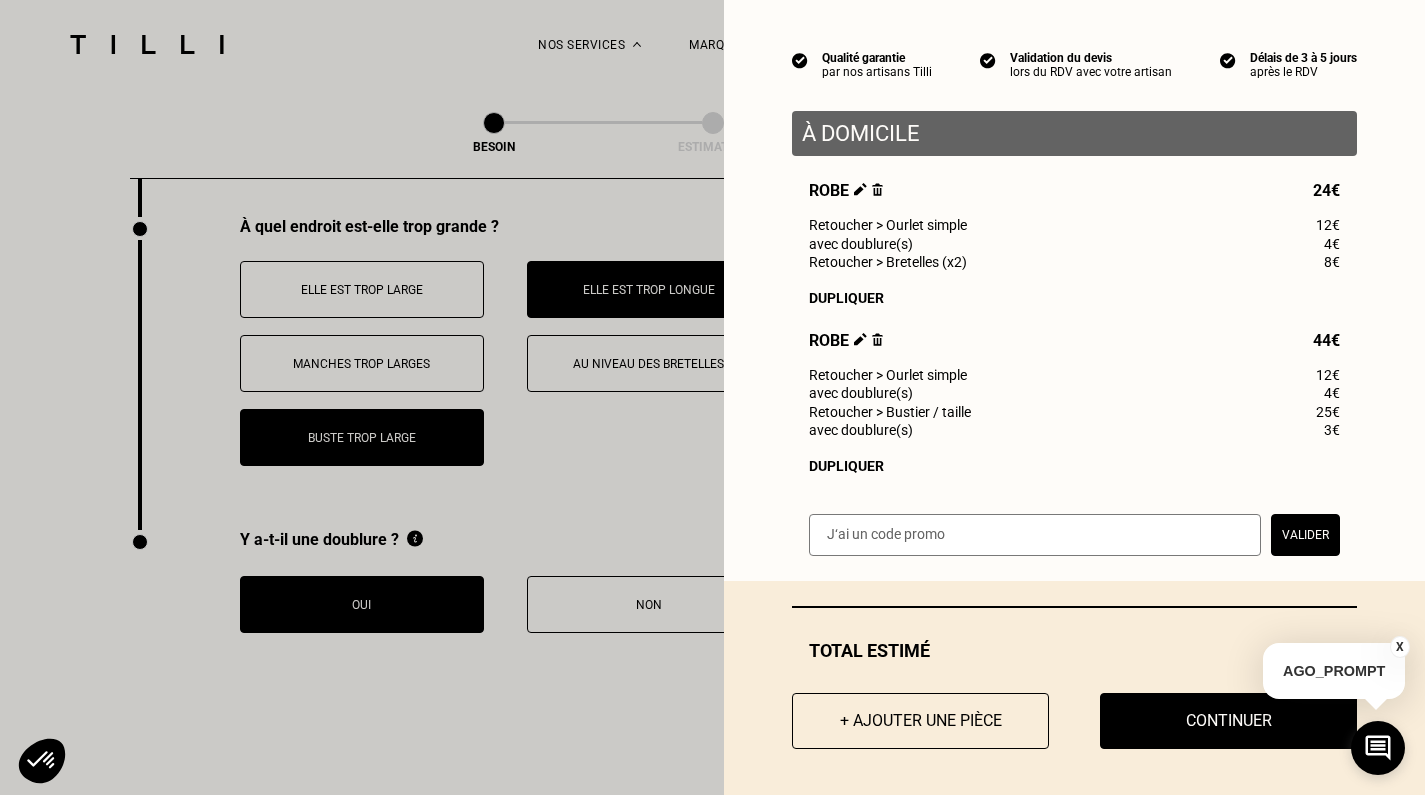 scroll, scrollTop: 161, scrollLeft: 0, axis: vertical 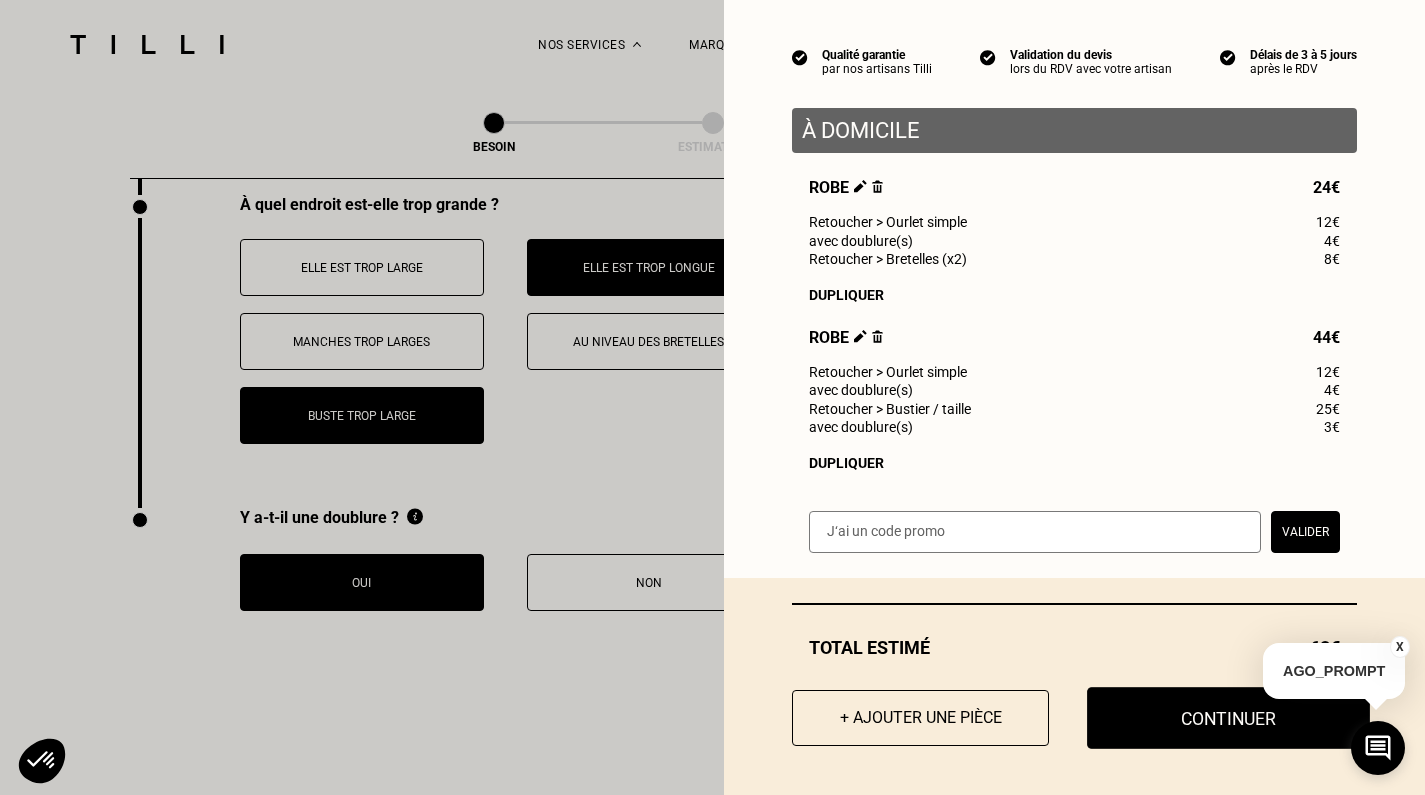 click on "Continuer" at bounding box center (1228, 718) 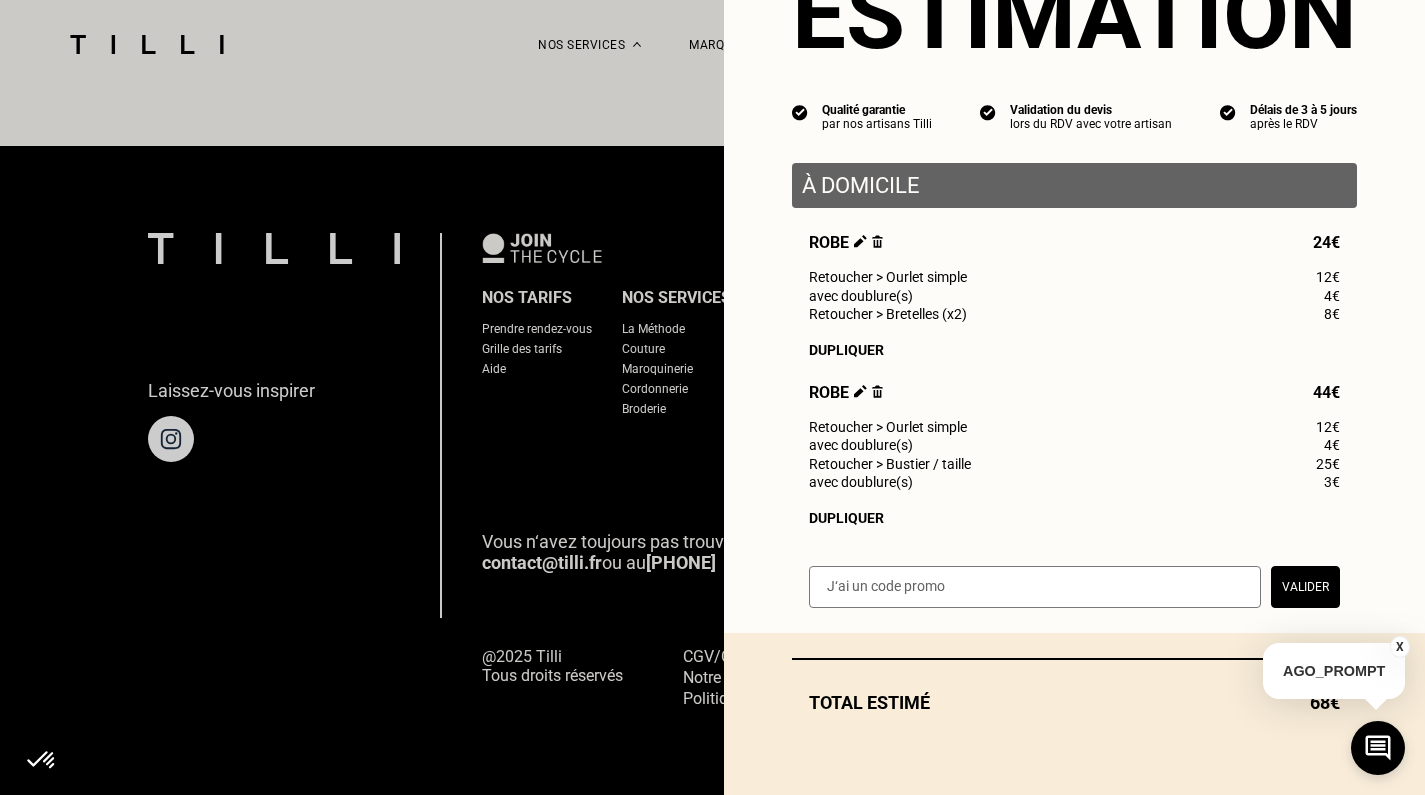 scroll, scrollTop: 1227, scrollLeft: 0, axis: vertical 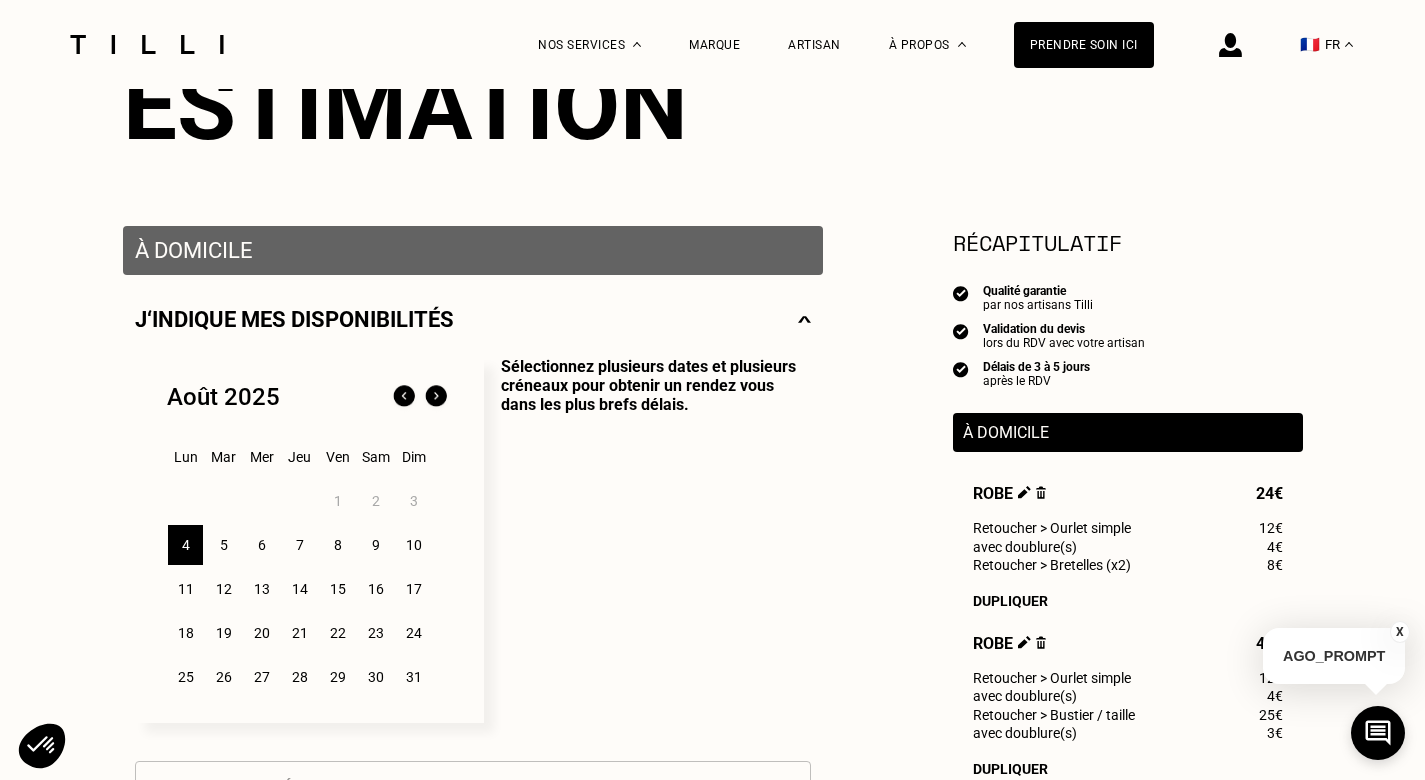 click on "5" at bounding box center [223, 545] 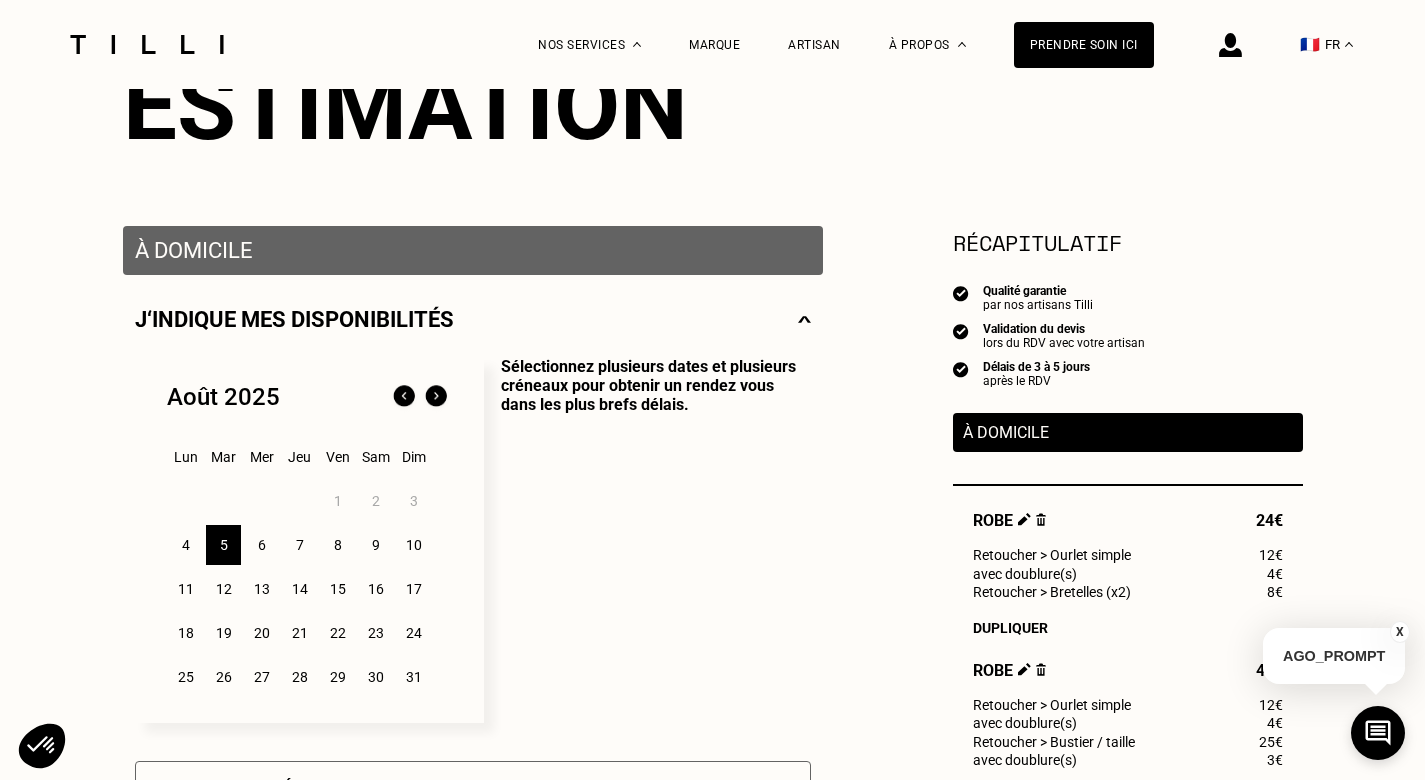 click on "4" at bounding box center [185, 545] 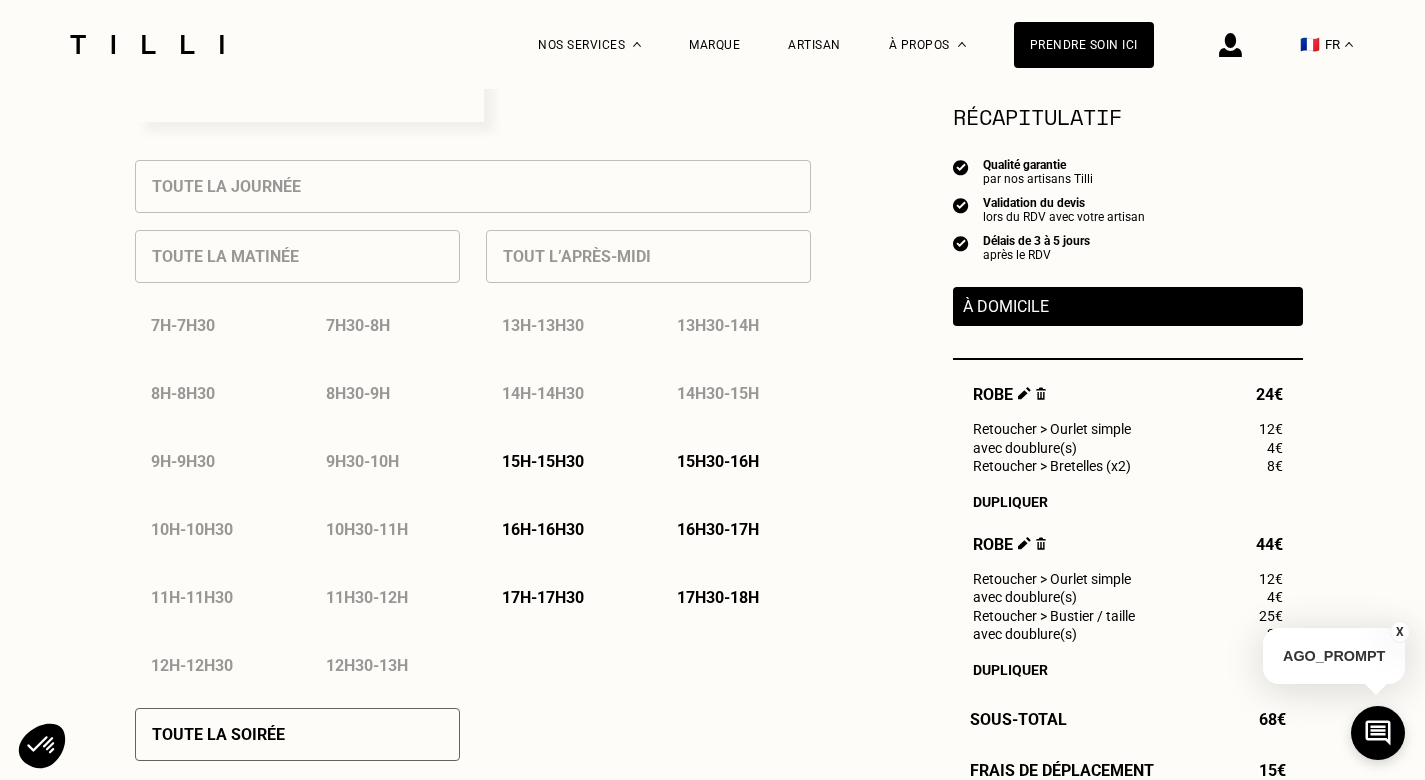 scroll, scrollTop: 857, scrollLeft: 0, axis: vertical 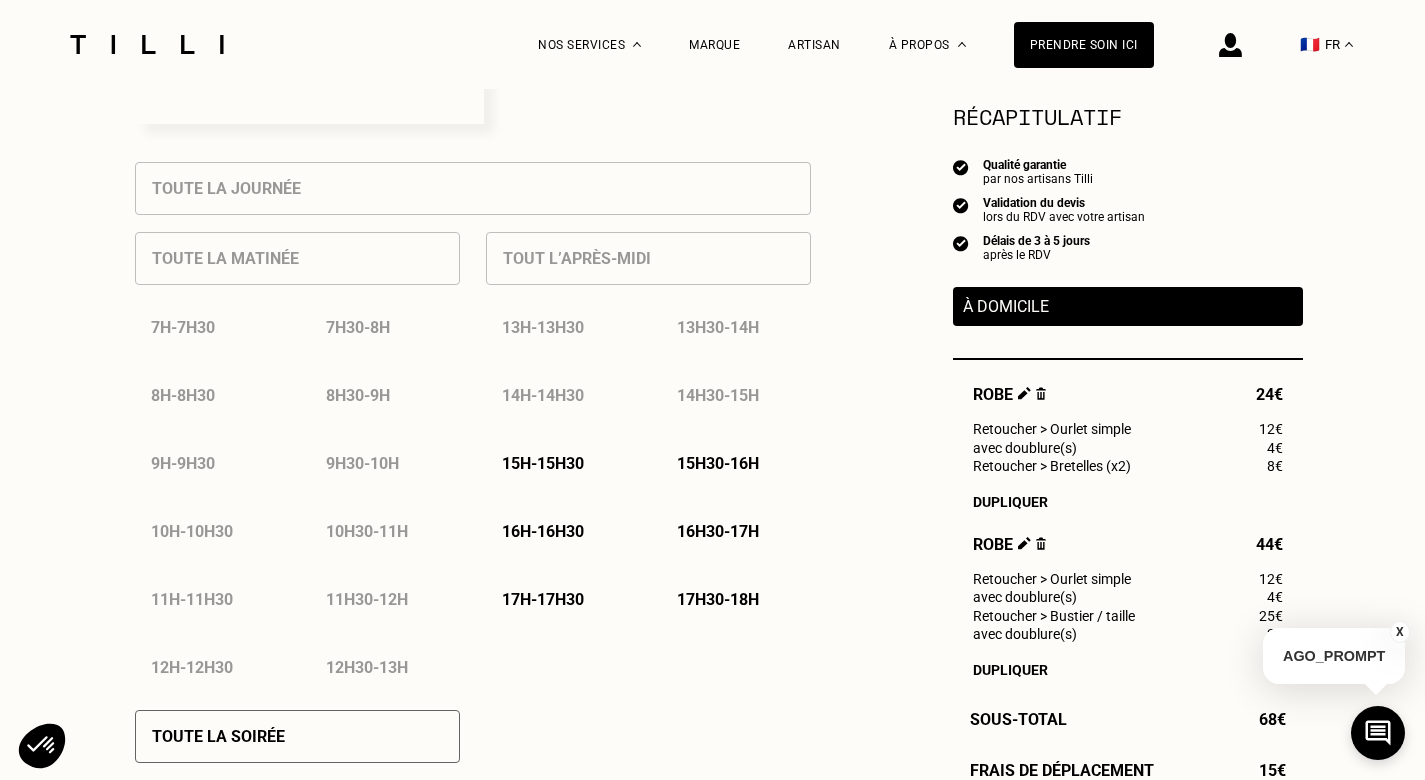 click on "15h  -  15h30" at bounding box center [543, 463] 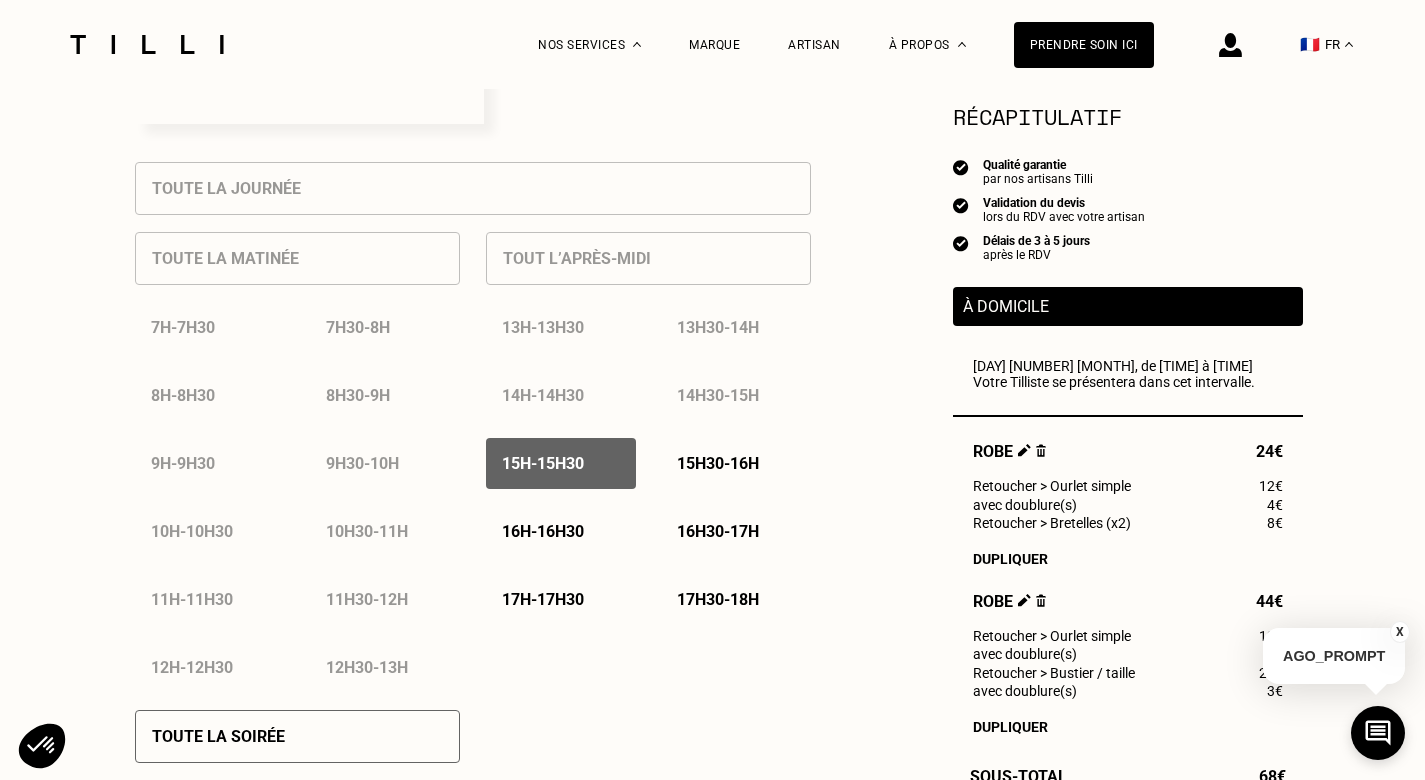 click on "15h30  -  16h" at bounding box center (718, 463) 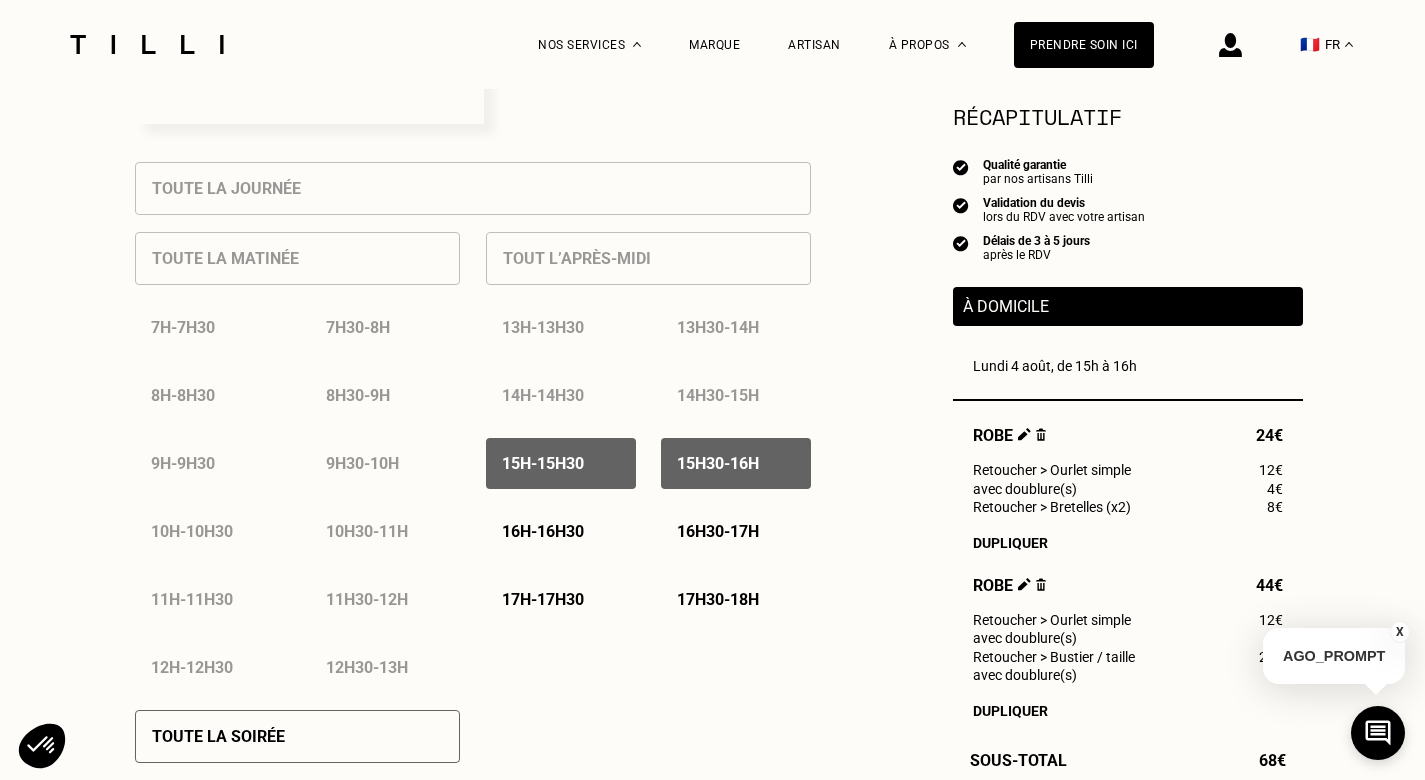 click on "16h  -  16h30" at bounding box center [561, 531] 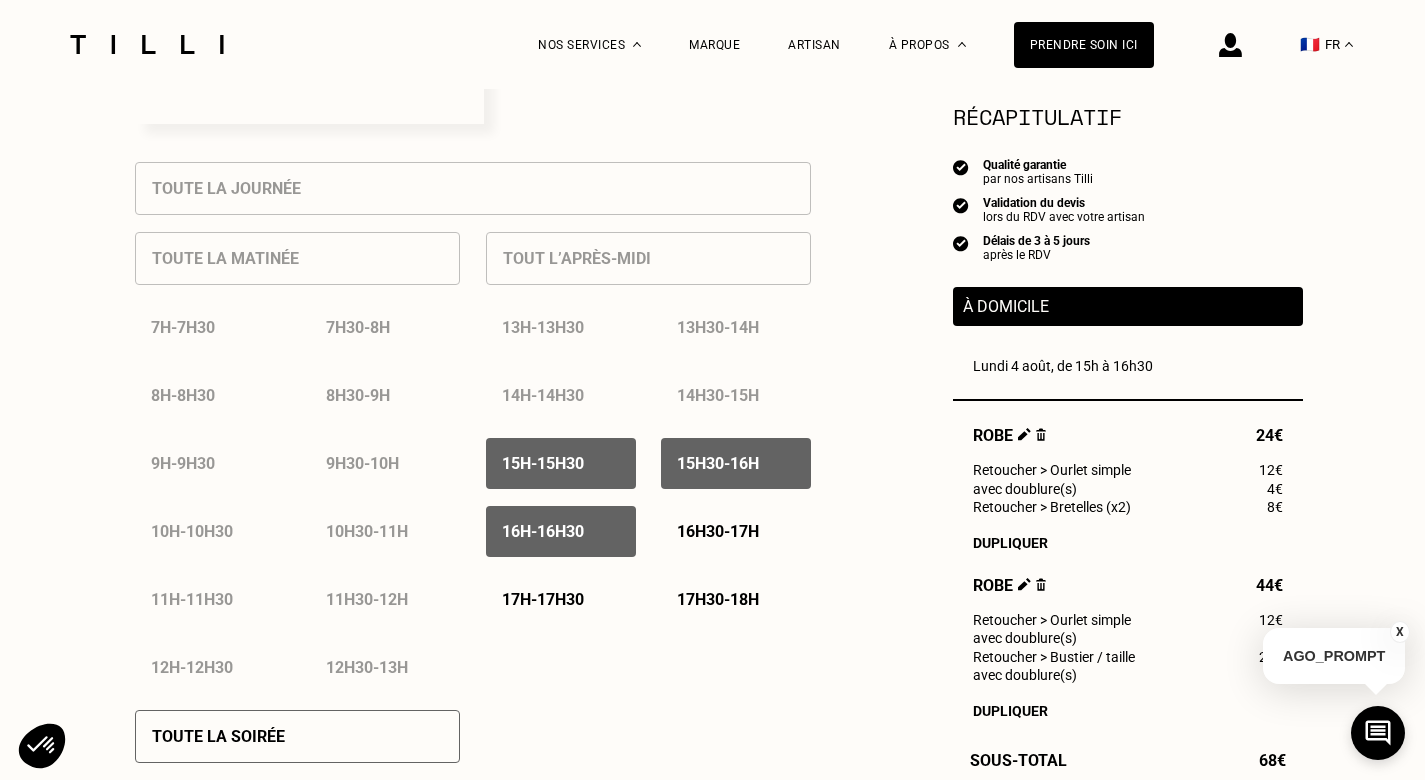click on "16h30  -  17h" at bounding box center [718, 531] 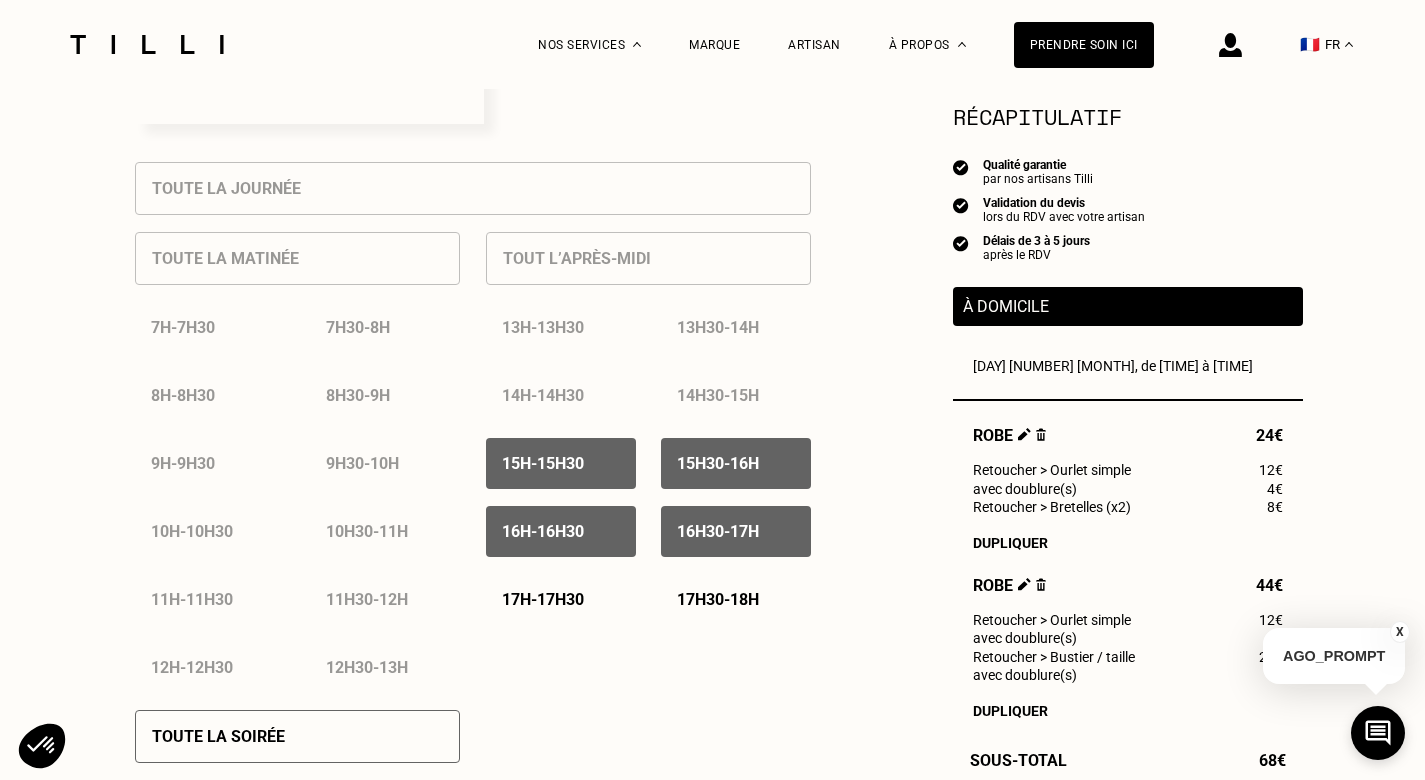 click on "[TIME] - [TIME]" at bounding box center (543, 599) 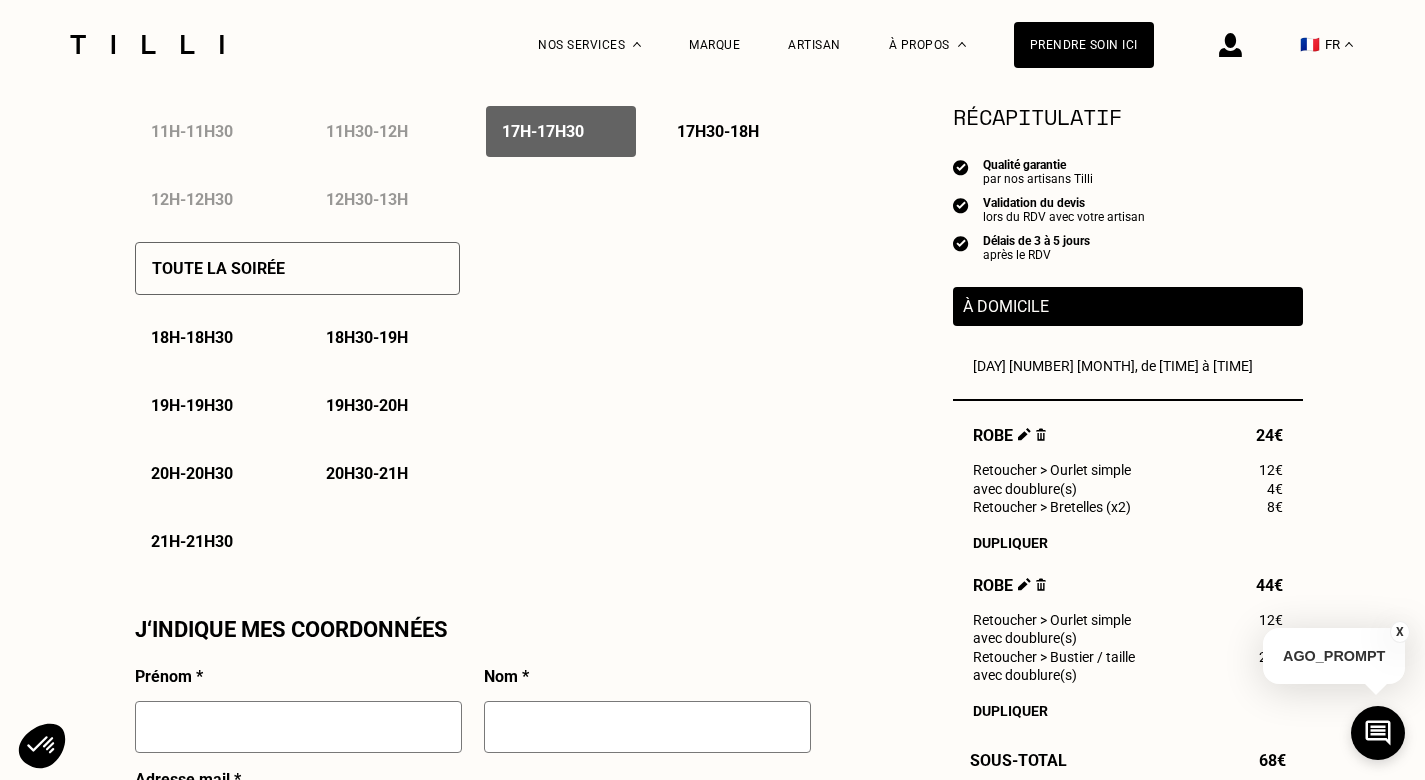 scroll, scrollTop: 1355, scrollLeft: 0, axis: vertical 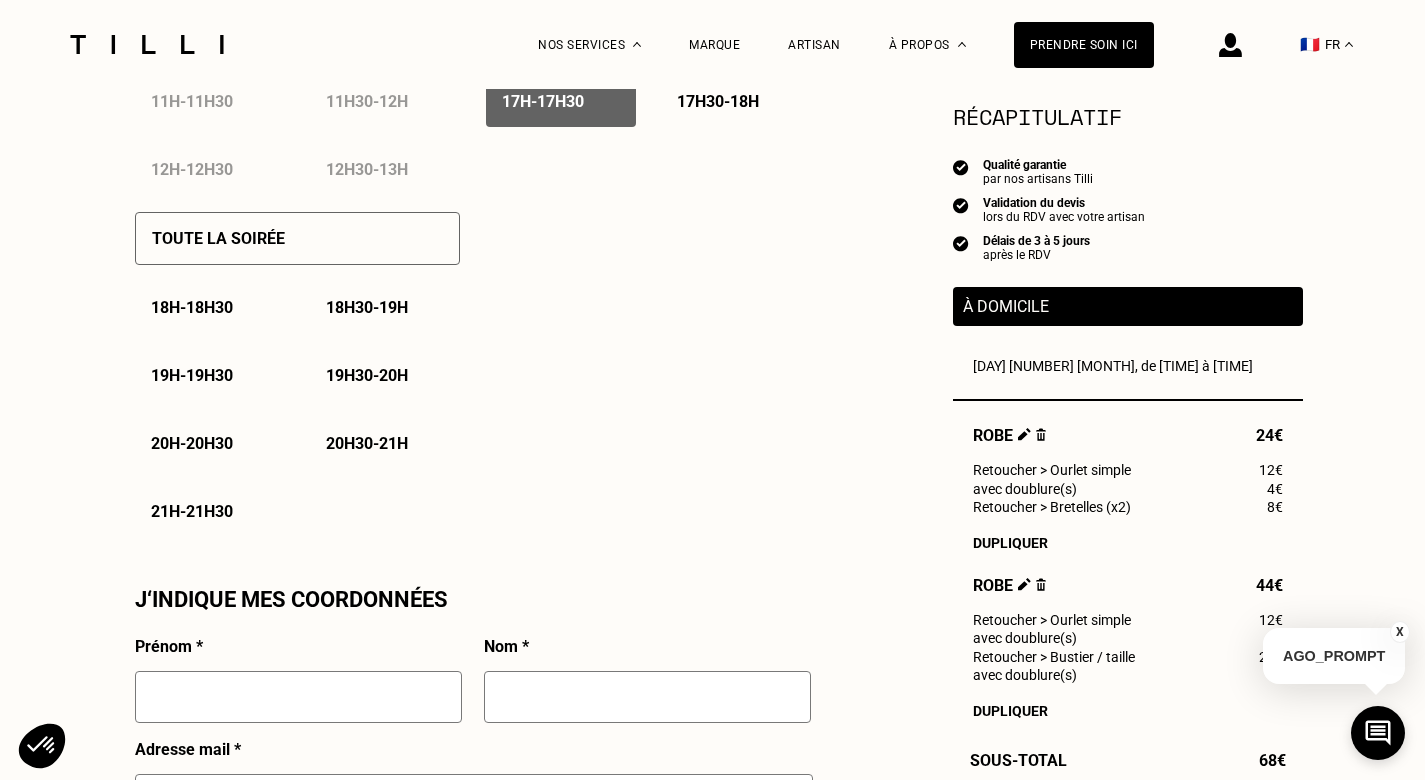 click on "17h30  -  18h" at bounding box center [736, 101] 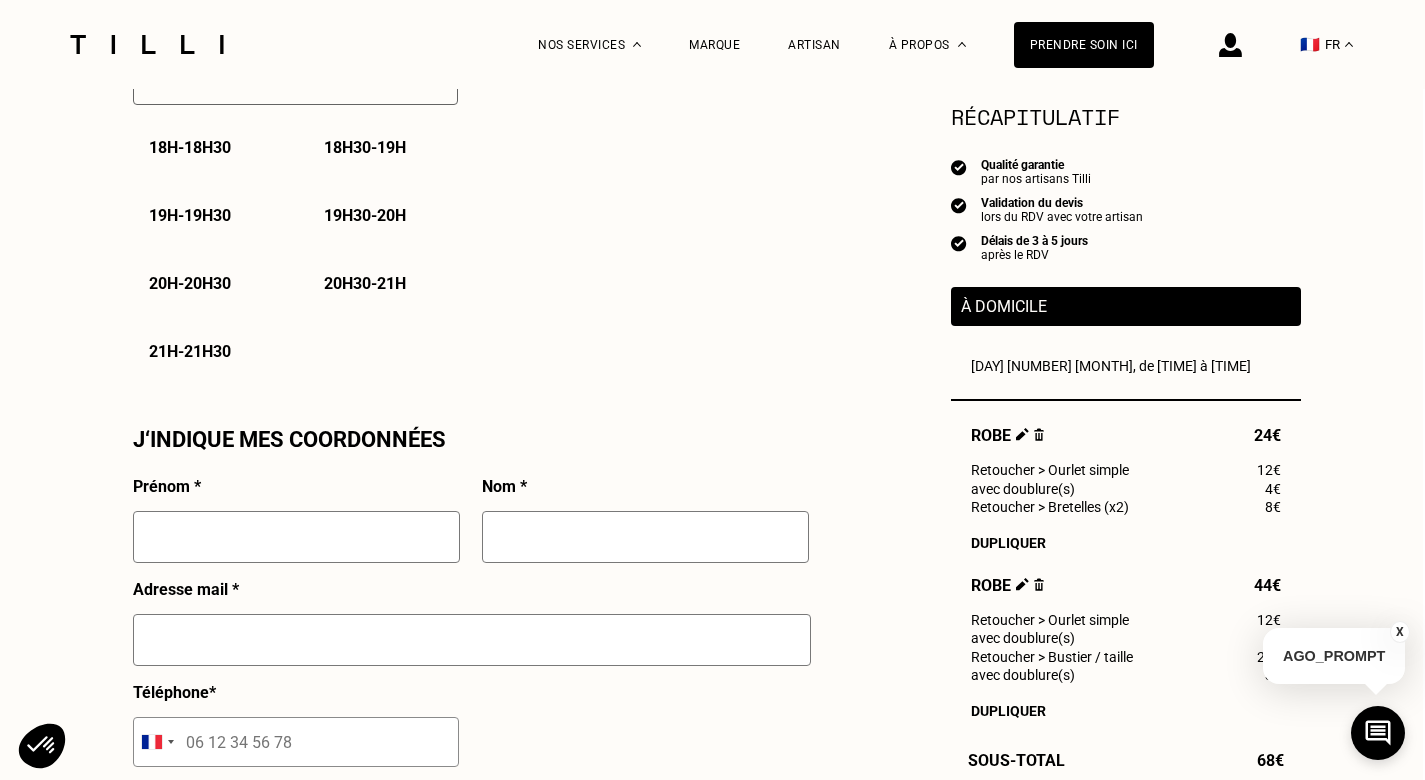scroll, scrollTop: 1544, scrollLeft: 2, axis: both 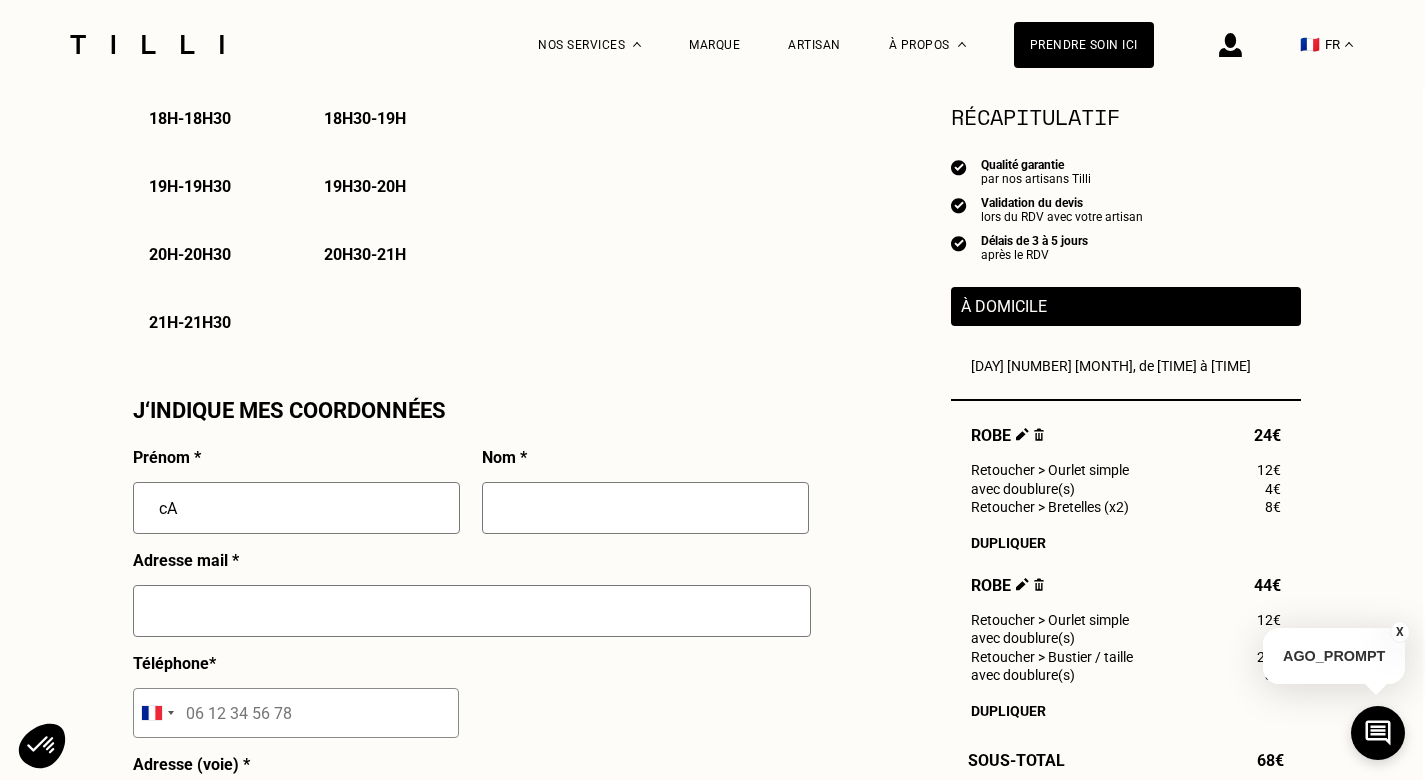 type on "c" 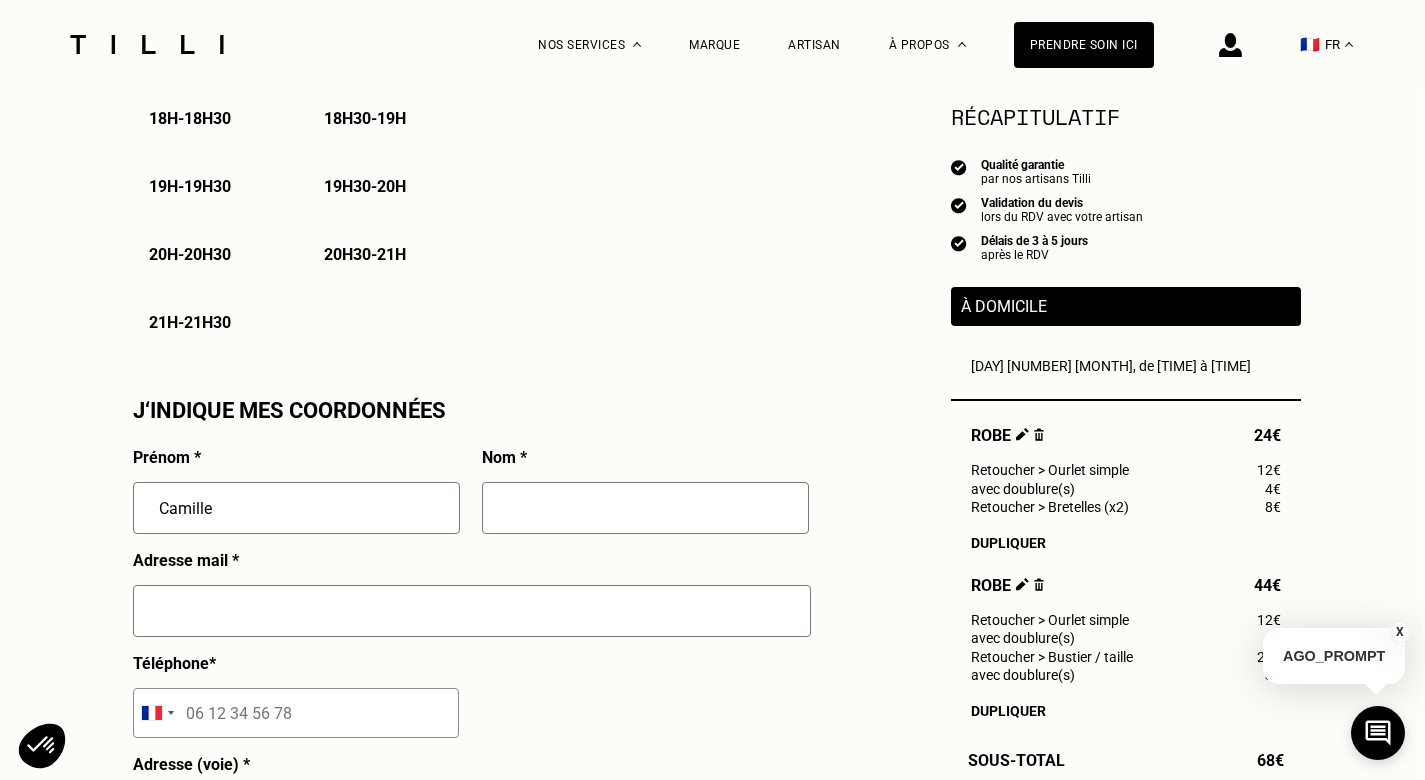 type on "Camille" 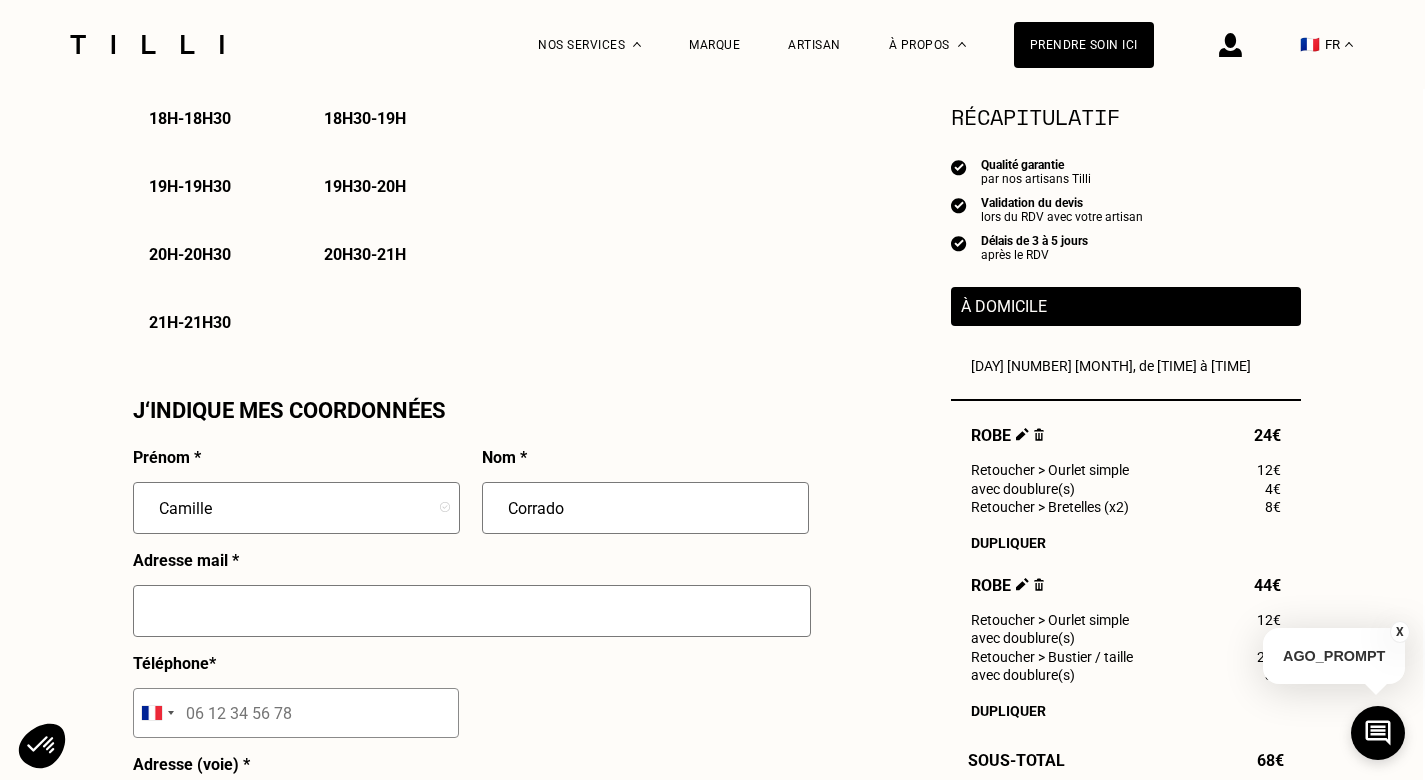 type on "Corrado" 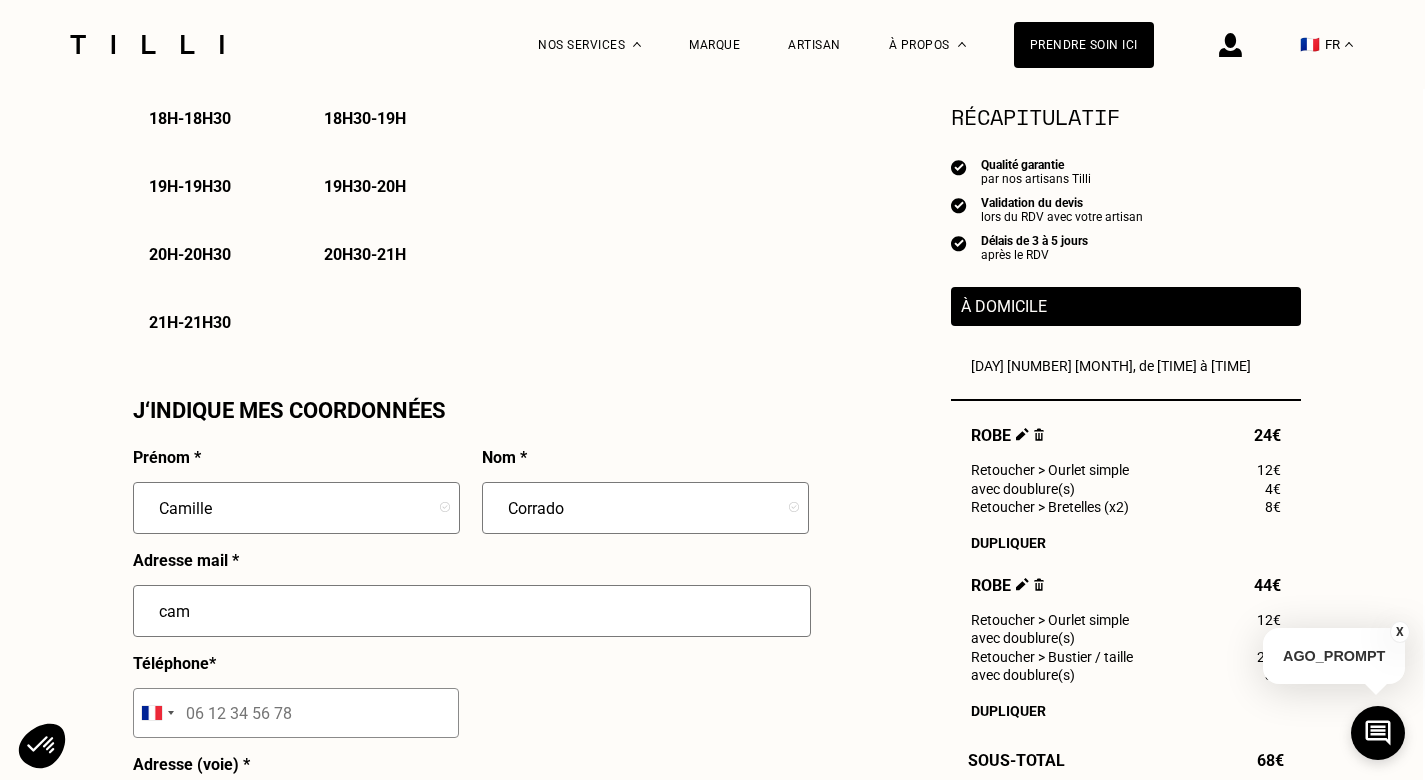 click on "cam" at bounding box center [472, 611] 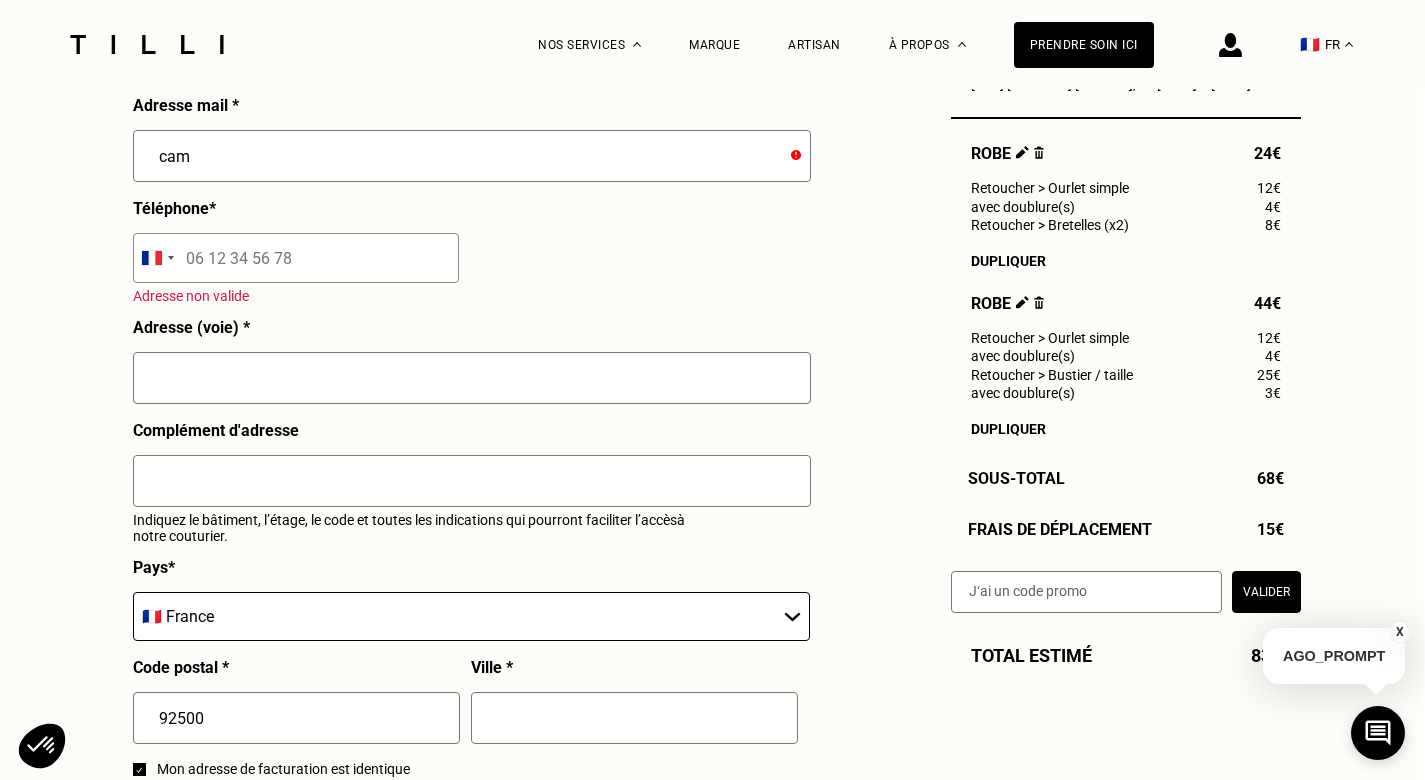 scroll, scrollTop: 2004, scrollLeft: 2, axis: both 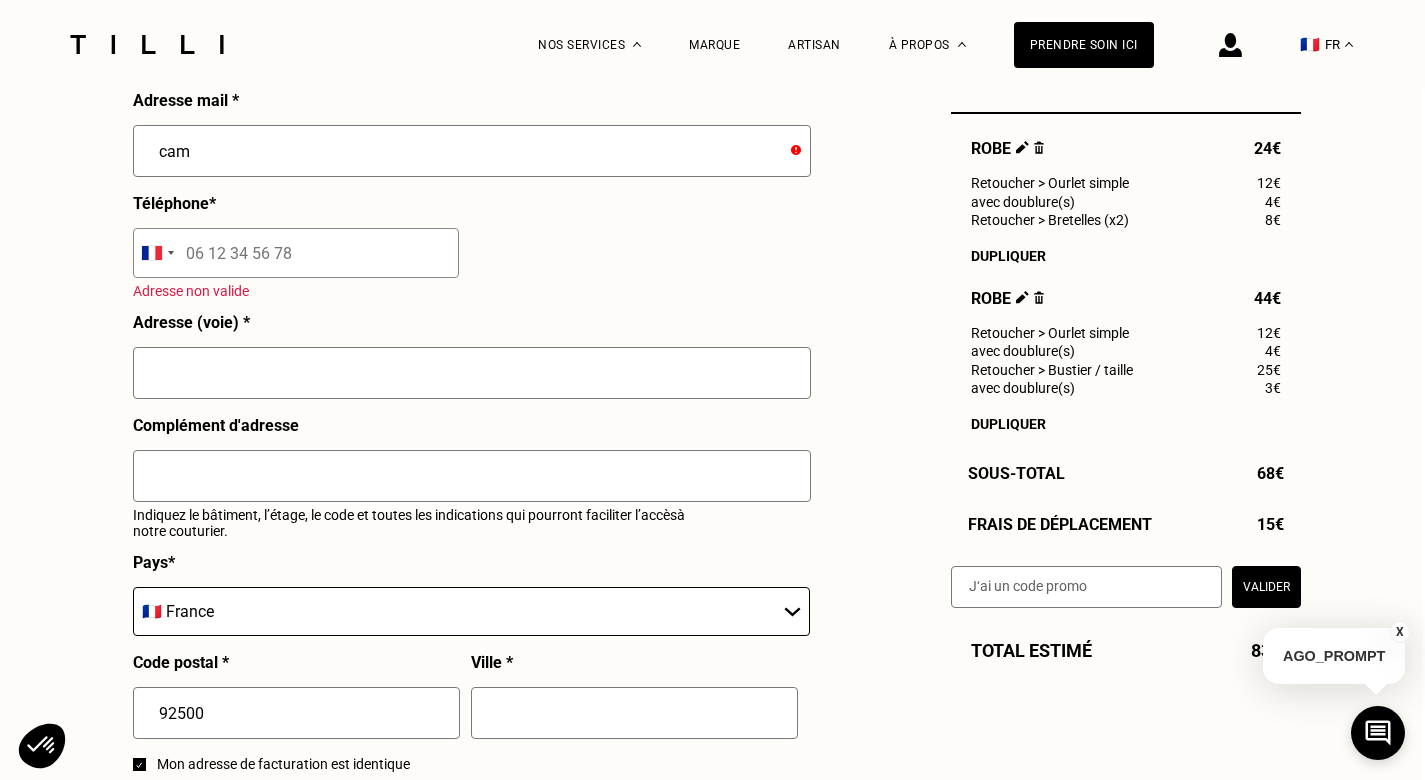 click on "cam" at bounding box center [472, 151] 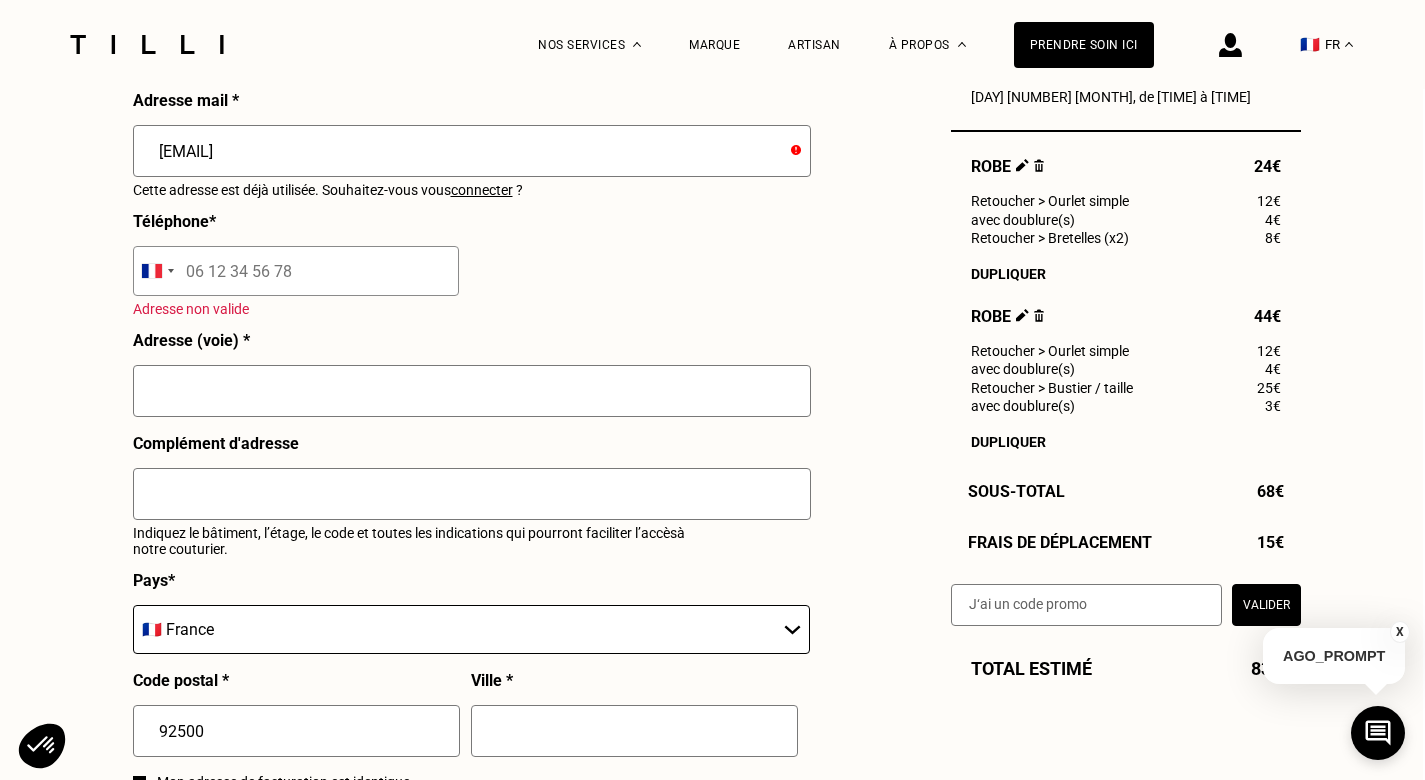 type on "[EMAIL]" 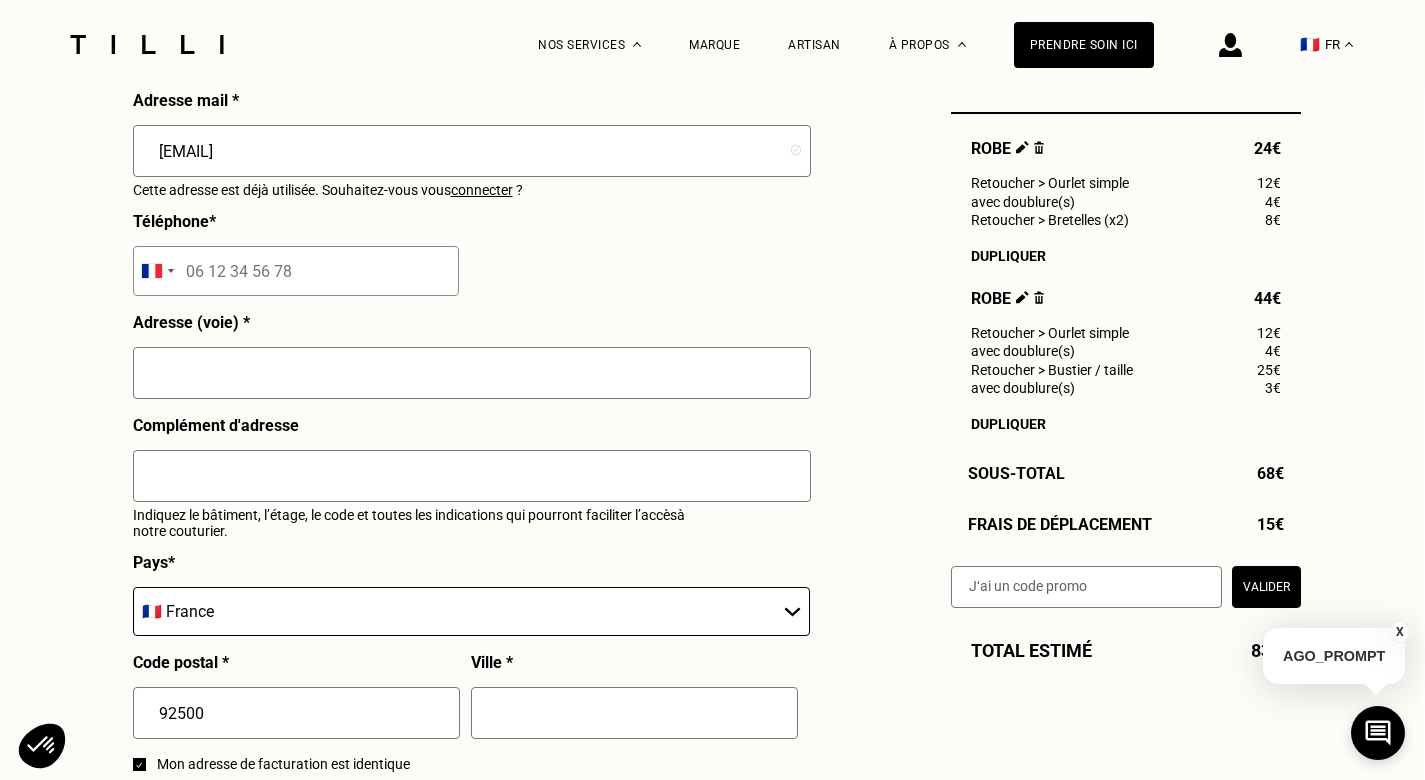click on "Téléphone * Afghanistan +93 Albania +355 Algeria +213 American Samoa +1 Andorra +376 Angola +244 Anguilla +1 Antigua & Barbuda +1 Argentina +54 Armenia +374 Aruba +297 Ascension Island +247 Australia +61 Austria +43 Azerbaijan +994 Bahamas +1 Bahrain +973 Bangladesh +880 Barbados +1 Belarus +375 Belgium +32 Belize +501 Benin +229 Bermuda +1 Bhutan +975 Bolivia +591 Bosnia & Herzegovina +387 Botswana +267 Brazil +55 British Indian Ocean Territory +246 British Virgin Islands +1 Brunei +673 Bulgaria +359 Burkina Faso +226 Burundi +257 Cambodia +855 Cameroon +237 Canada +1 Cape Verde +238 Caribbean Netherlands +599 Cayman Islands +1 Central African Republic +236 Chad +235 Chile +56 China +86 Christmas Island +61 Cocos (Keeling) Islands +61 Colombia +57 Comoros +269 Congo - Brazzaville +242 Congo - Kinshasa +243 Cook Islands +682 Costa Rica +501 Croatia +385 Cuba +53 Curaçao +599 Cyprus +357 Czech Republic +420 Côte d’Ivoire +225 Denmark +45 Djibouti +253 Dominica +1 Dominican Republic +1 Ecuador +593 Egypt" at bounding box center (296, 262) 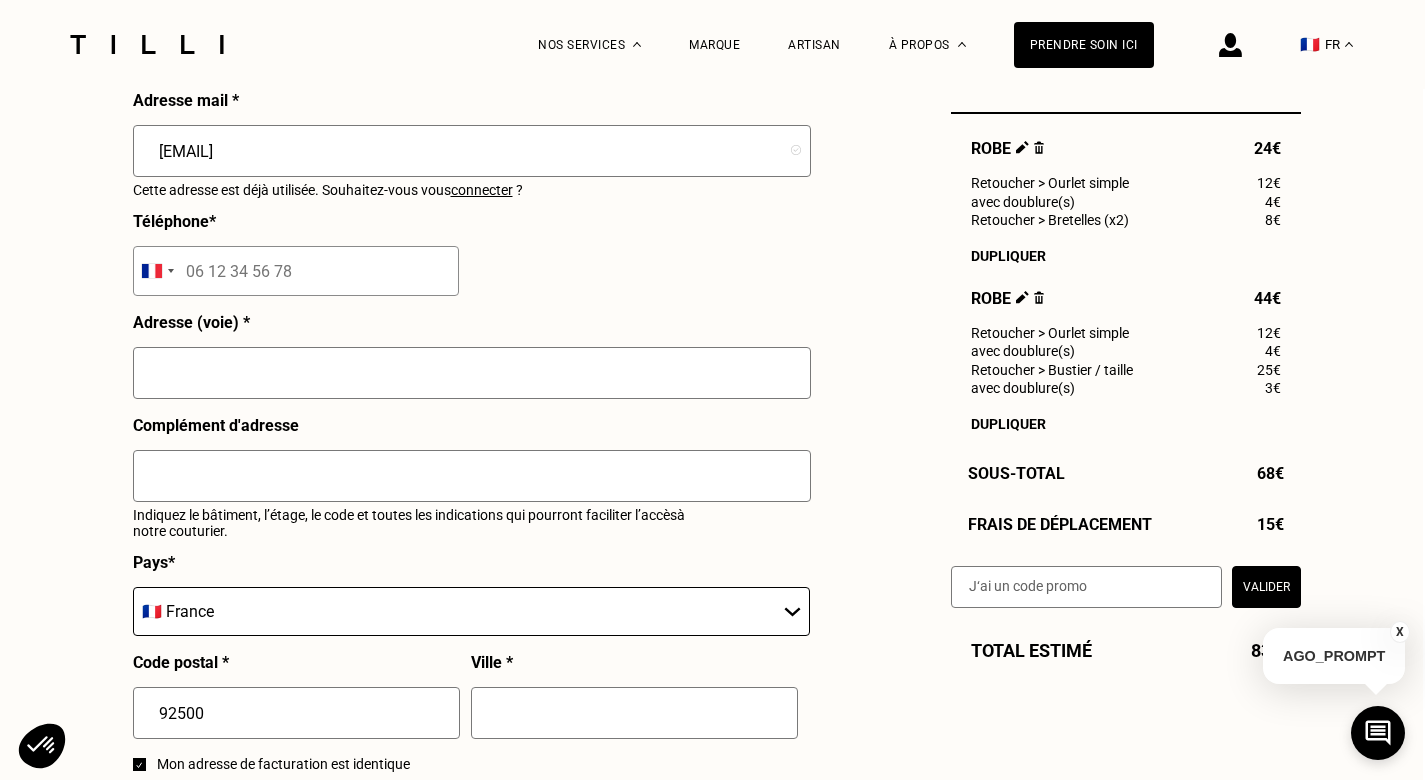 click on "[EMAIL]" at bounding box center (472, 159) 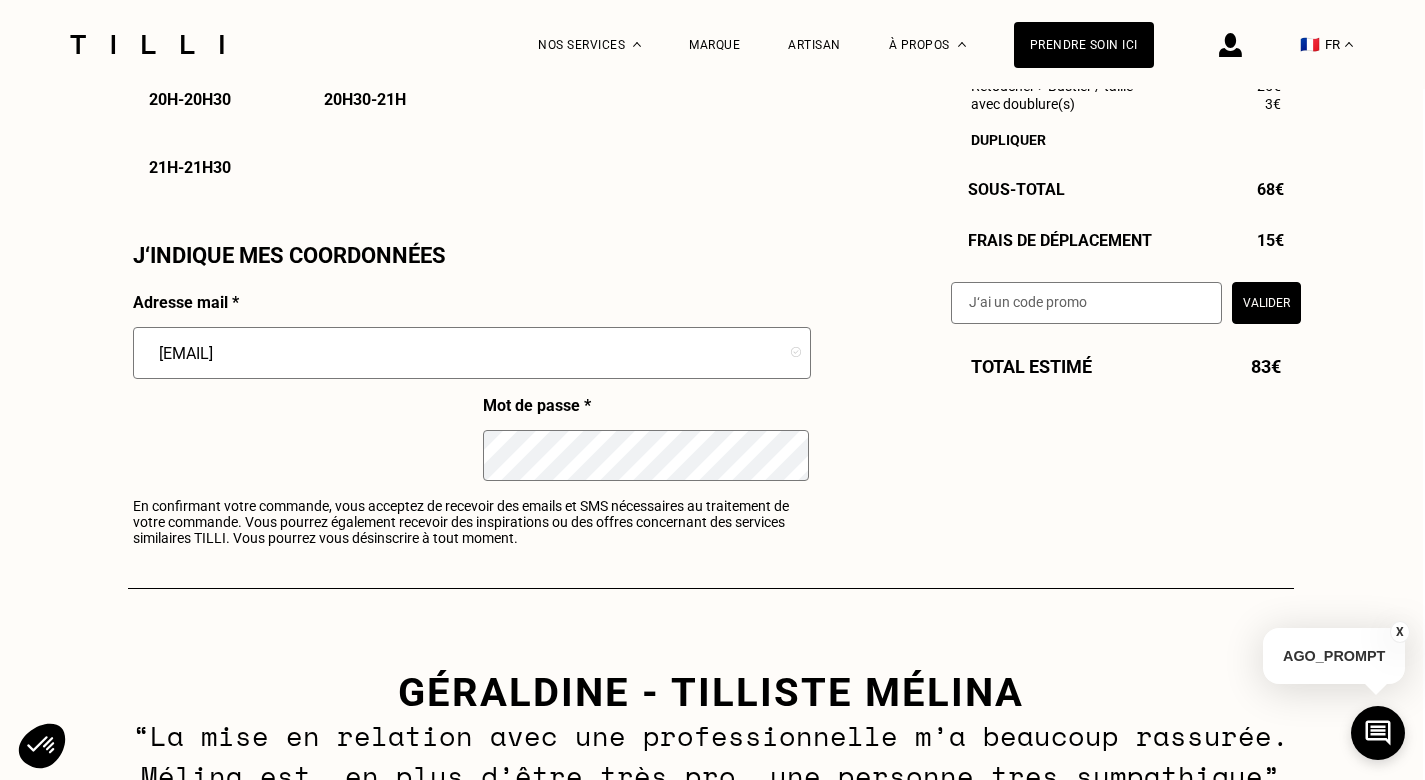 scroll, scrollTop: 1693, scrollLeft: 2, axis: both 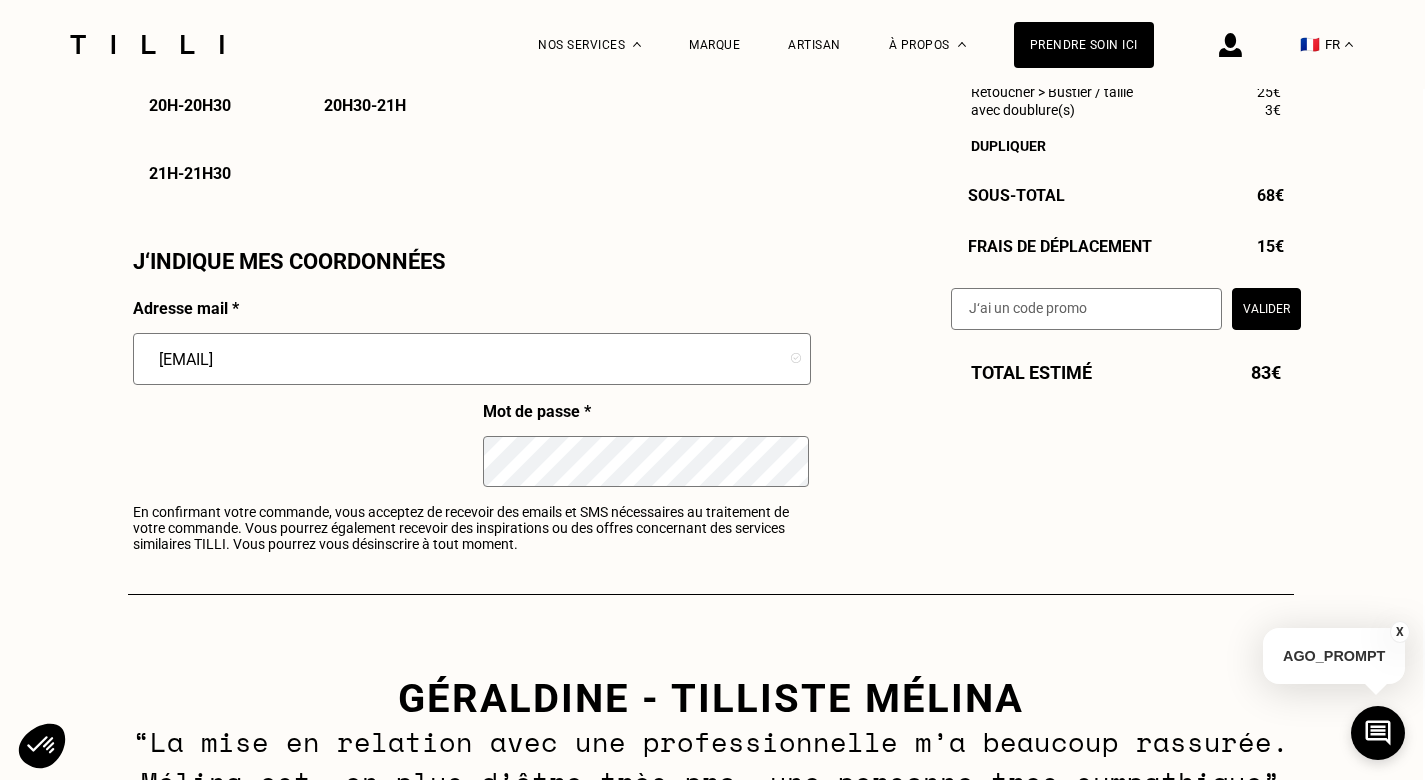 click on "En confirmant votre commande, vous acceptez de recevoir des emails et SMS nécessaires au traitement de votre commande. Vous pourrez également recevoir des inspirations ou des offres concernant des services similaires TILLI. Vous pourrez vous désinscrire à tout moment." at bounding box center (471, 528) 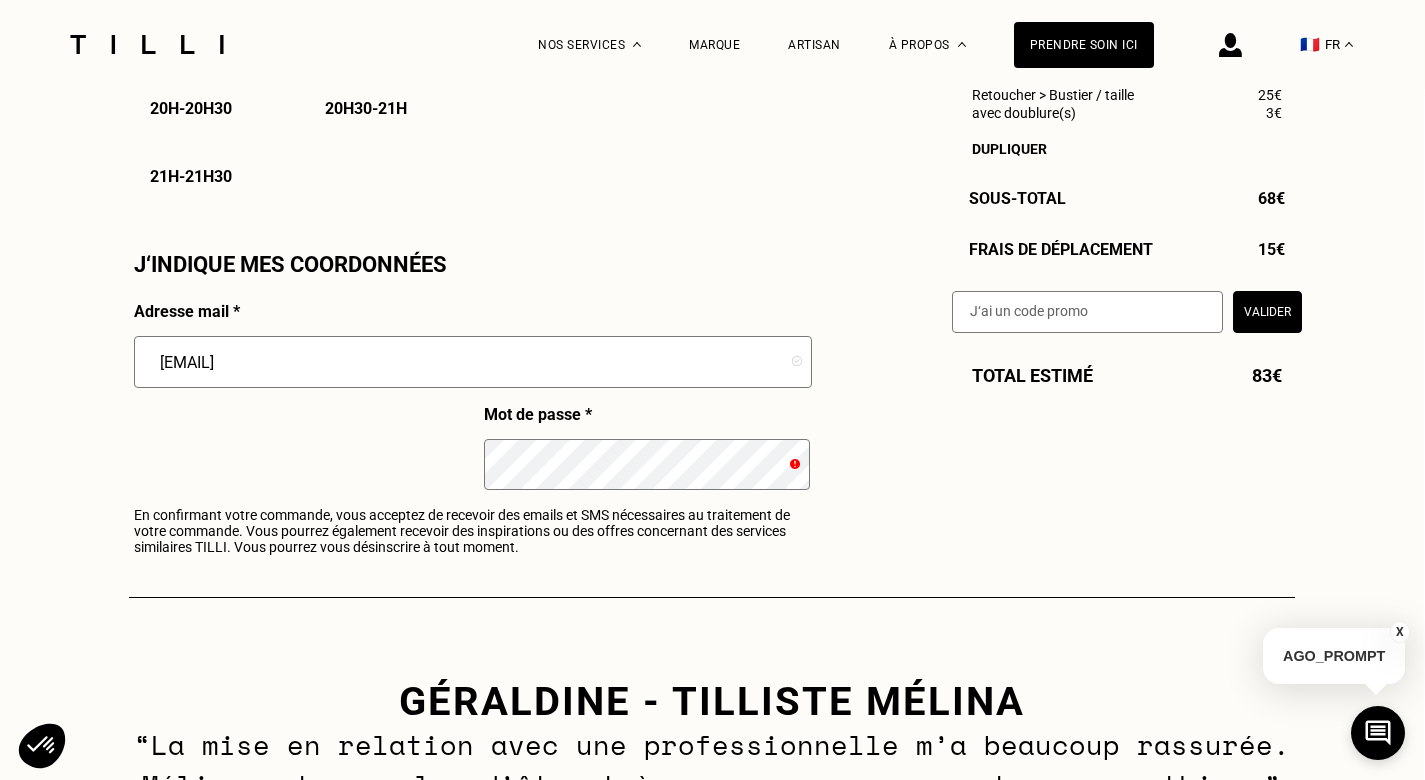 scroll, scrollTop: 1716, scrollLeft: 1, axis: both 